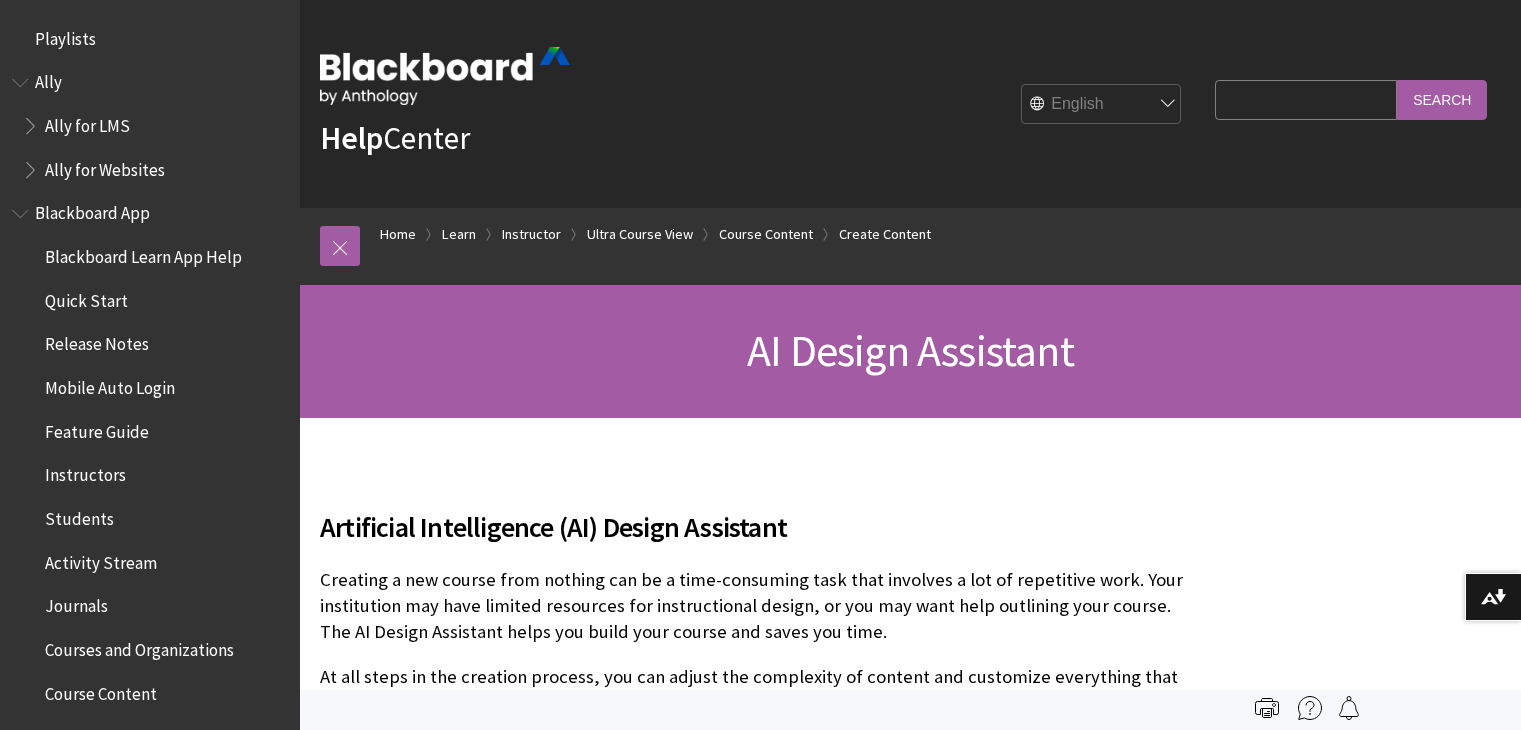 scroll, scrollTop: 0, scrollLeft: 0, axis: both 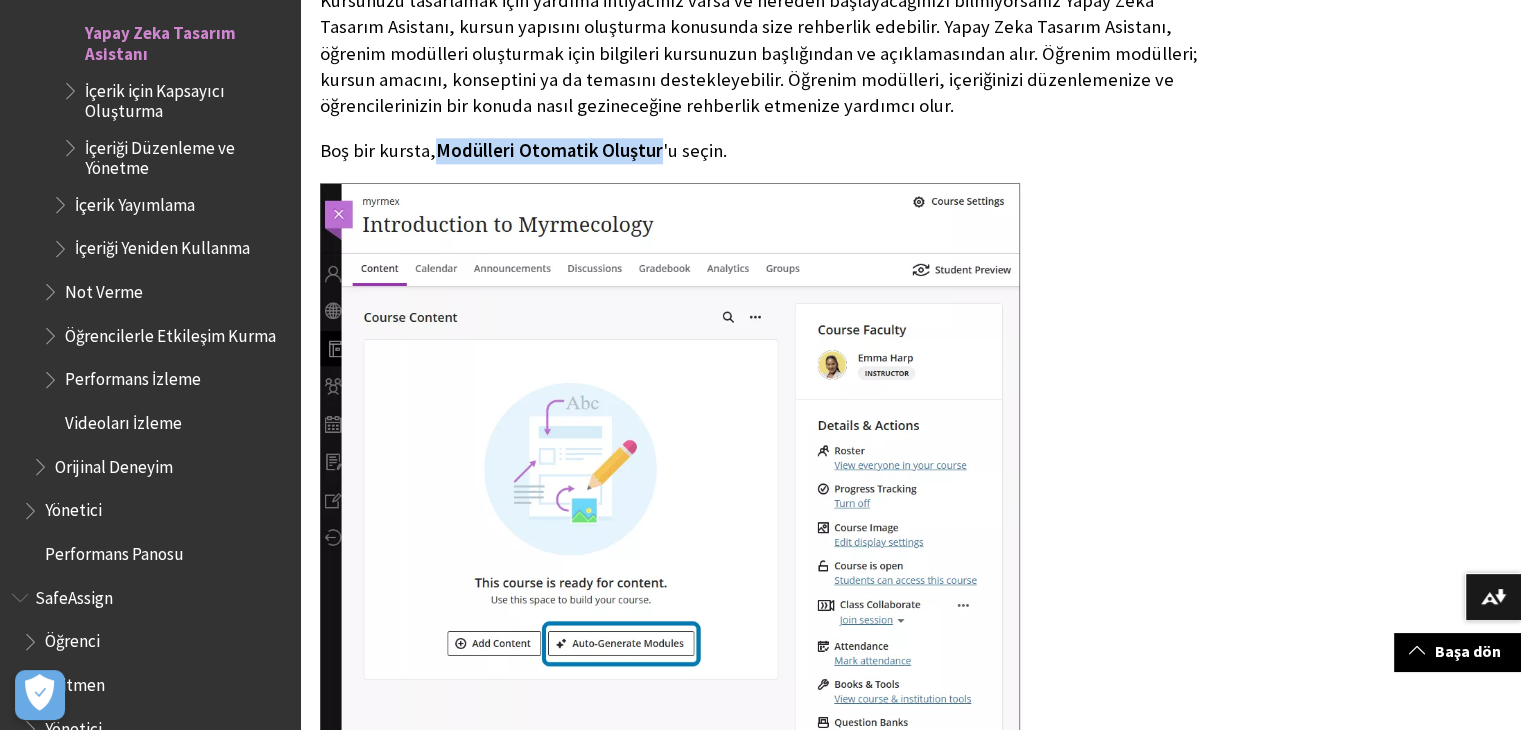 drag, startPoint x: 435, startPoint y: 151, endPoint x: 653, endPoint y: 161, distance: 218.22923 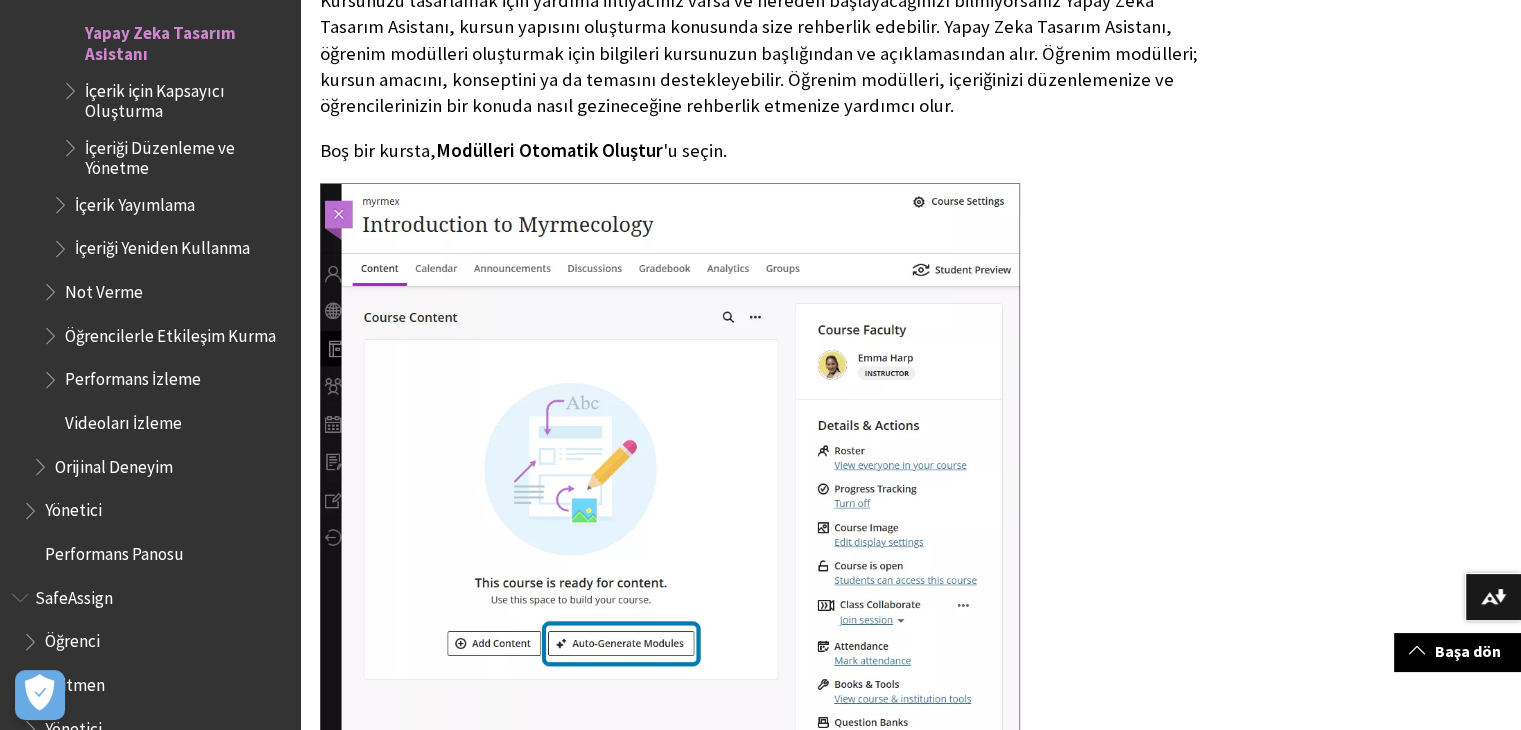 drag, startPoint x: 1279, startPoint y: 379, endPoint x: 1252, endPoint y: 381, distance: 27.073973 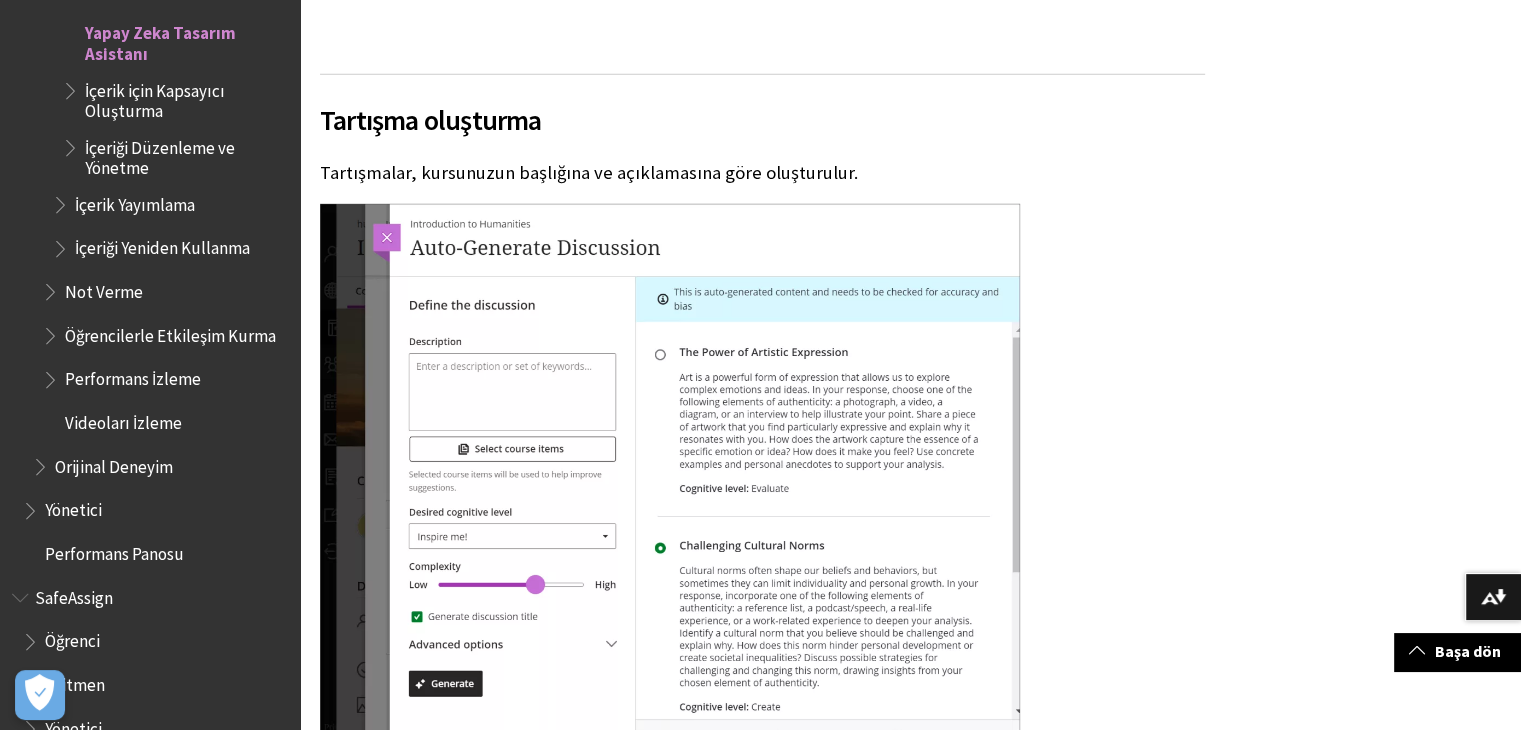 scroll, scrollTop: 6200, scrollLeft: 0, axis: vertical 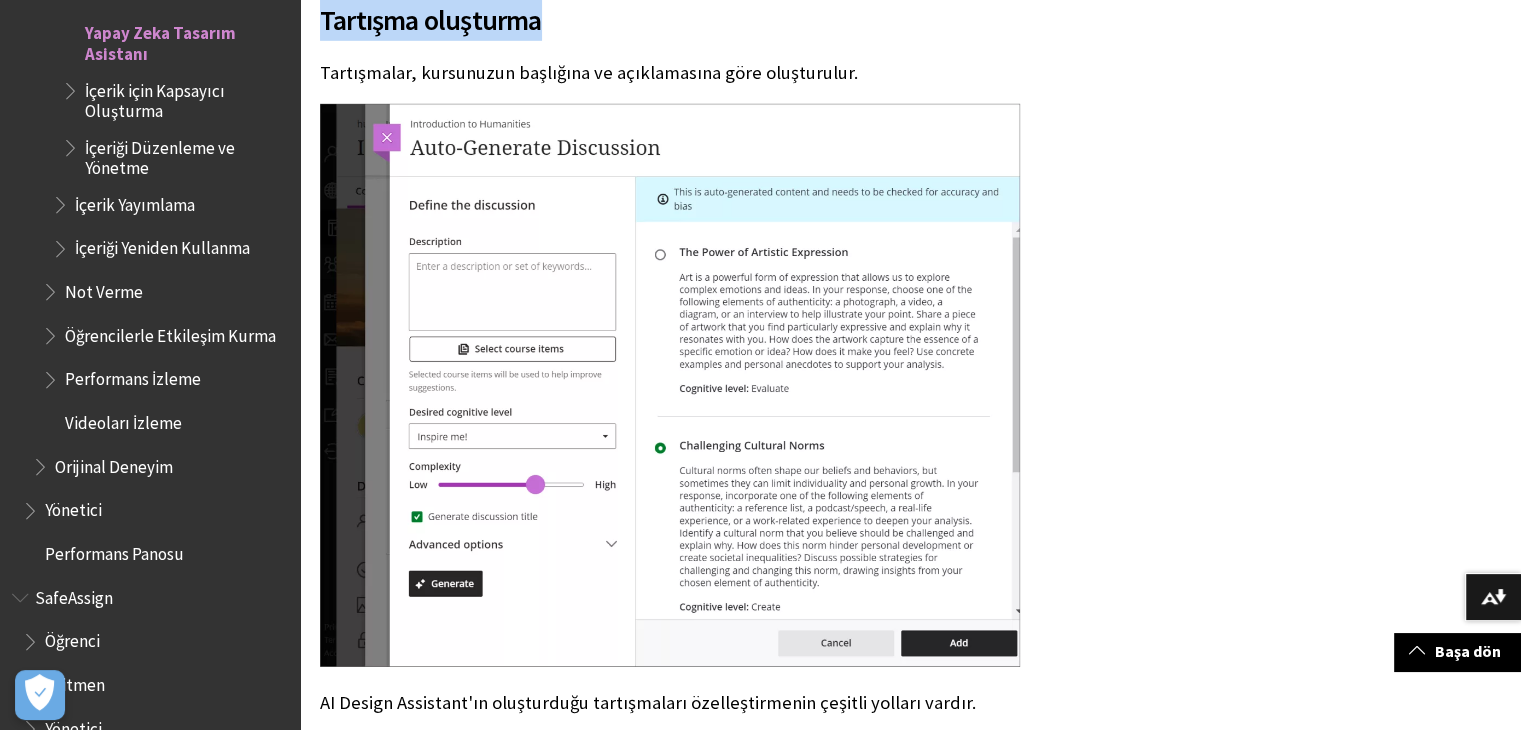 drag, startPoint x: 320, startPoint y: 17, endPoint x: 556, endPoint y: 17, distance: 236 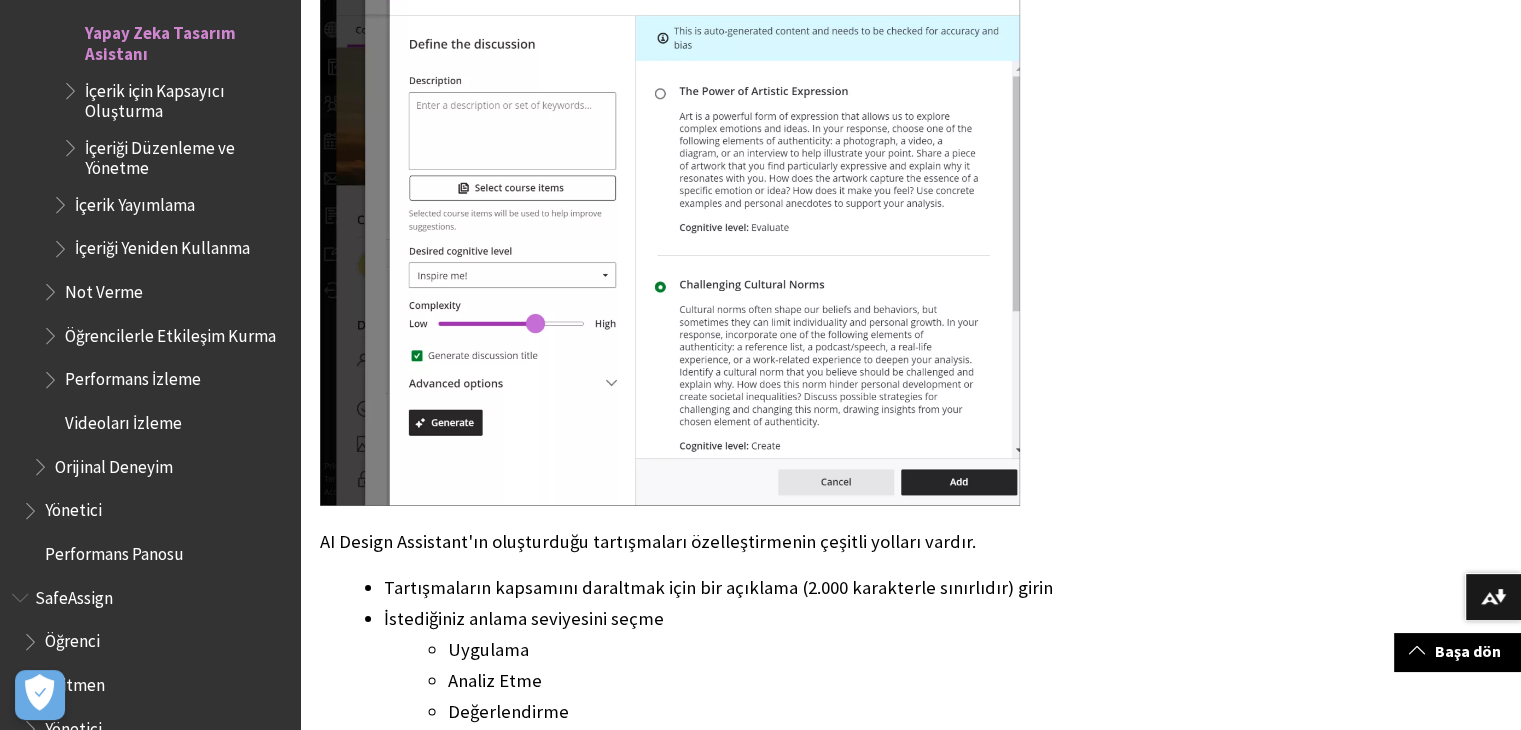 scroll, scrollTop: 6700, scrollLeft: 0, axis: vertical 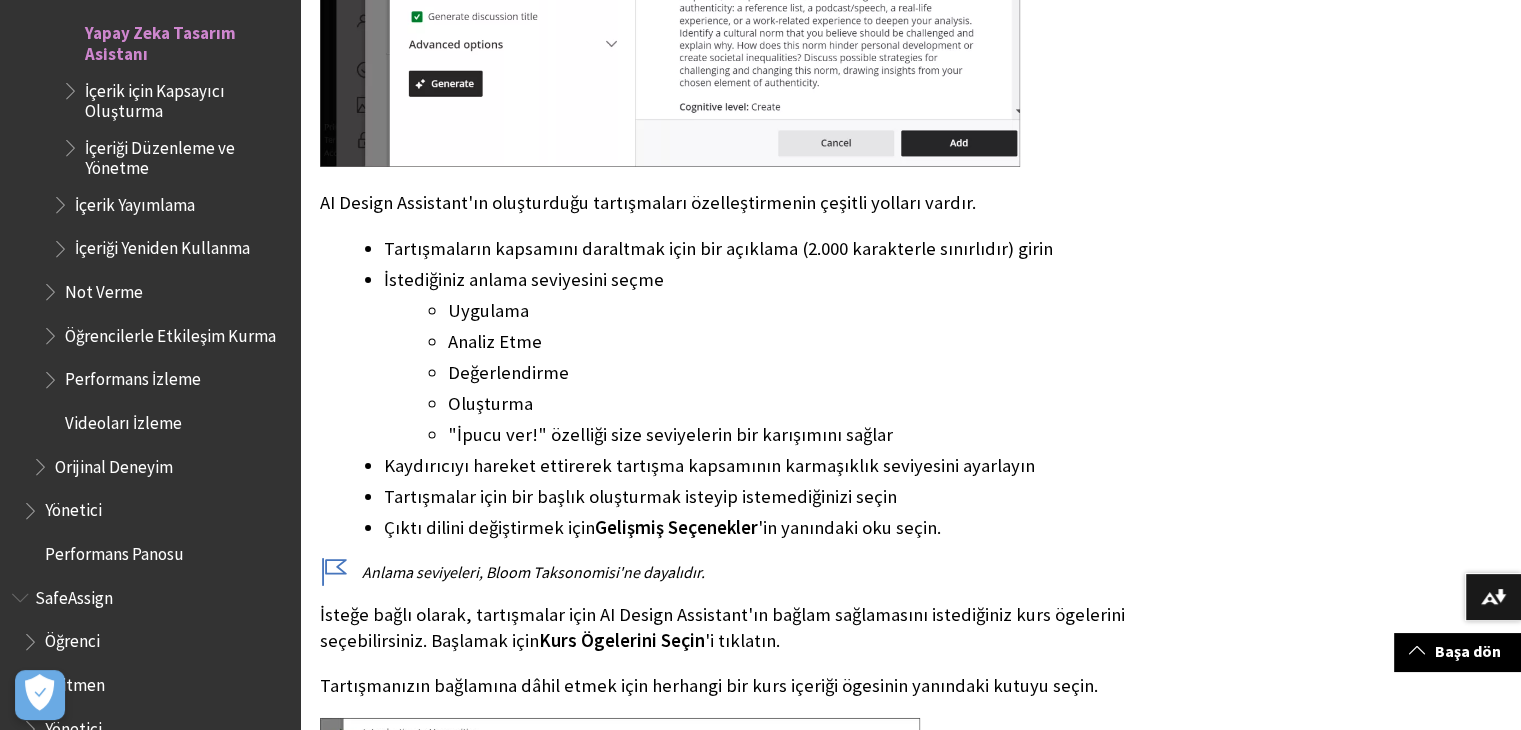 click on "Oluşturma" at bounding box center (826, 404) 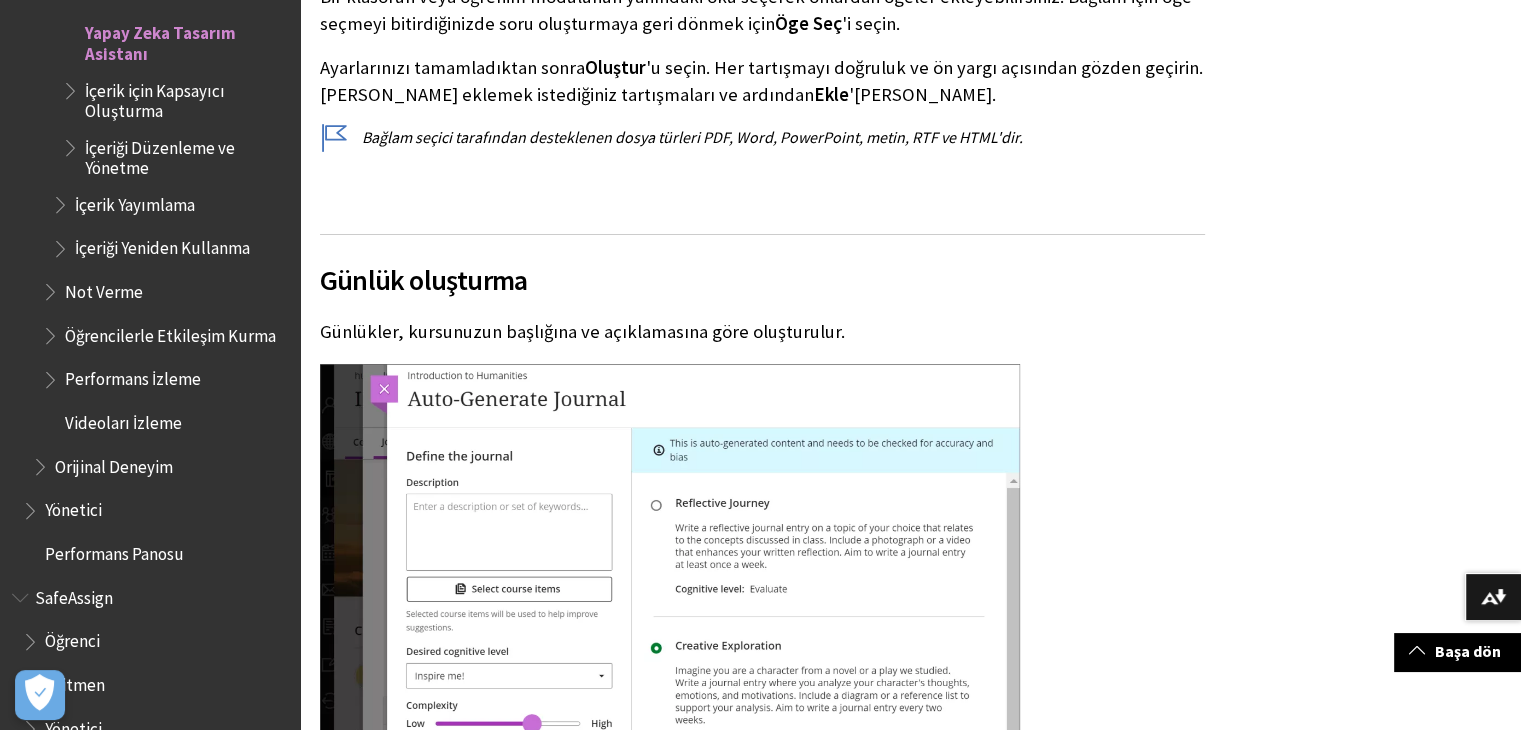 scroll, scrollTop: 8000, scrollLeft: 0, axis: vertical 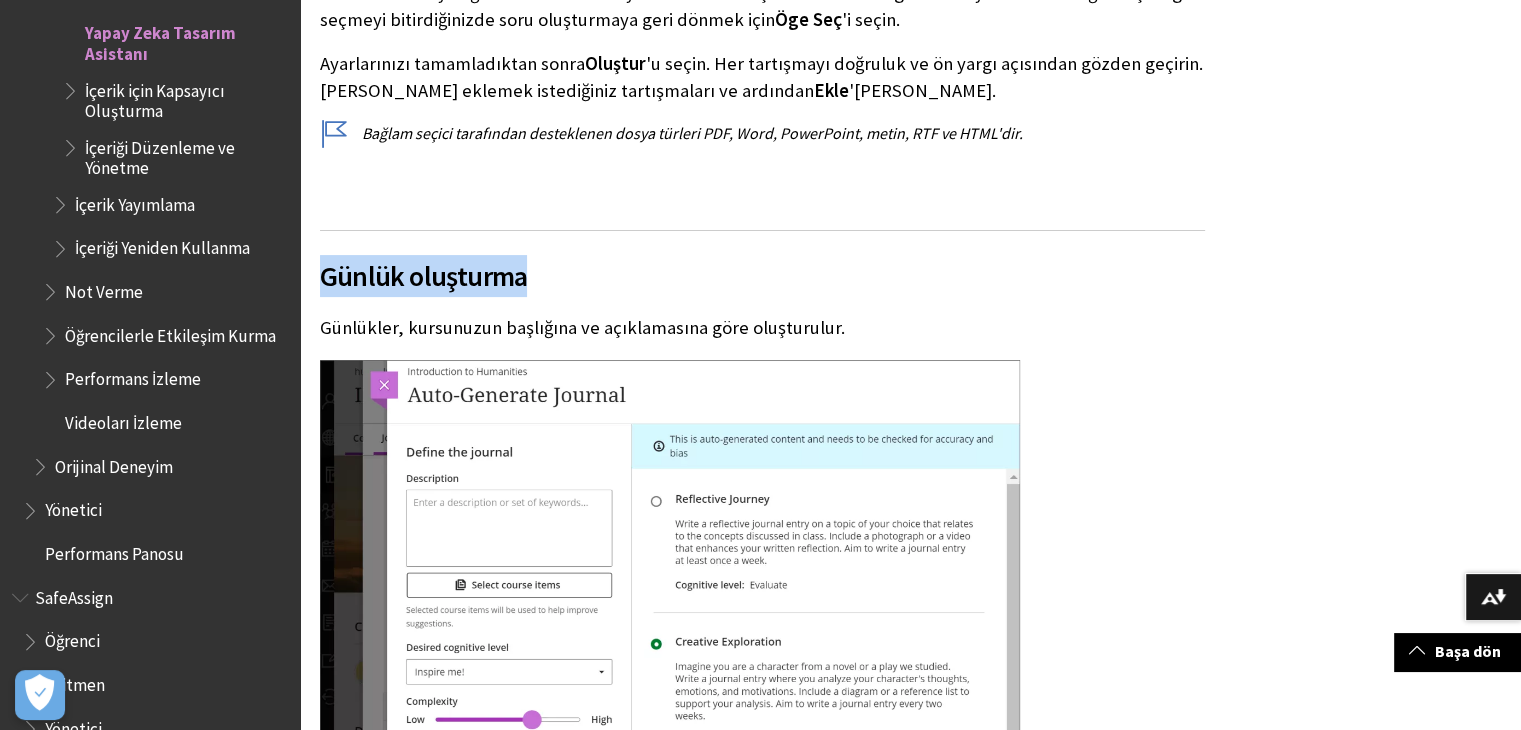 drag, startPoint x: 316, startPoint y: 273, endPoint x: 532, endPoint y: 285, distance: 216.33308 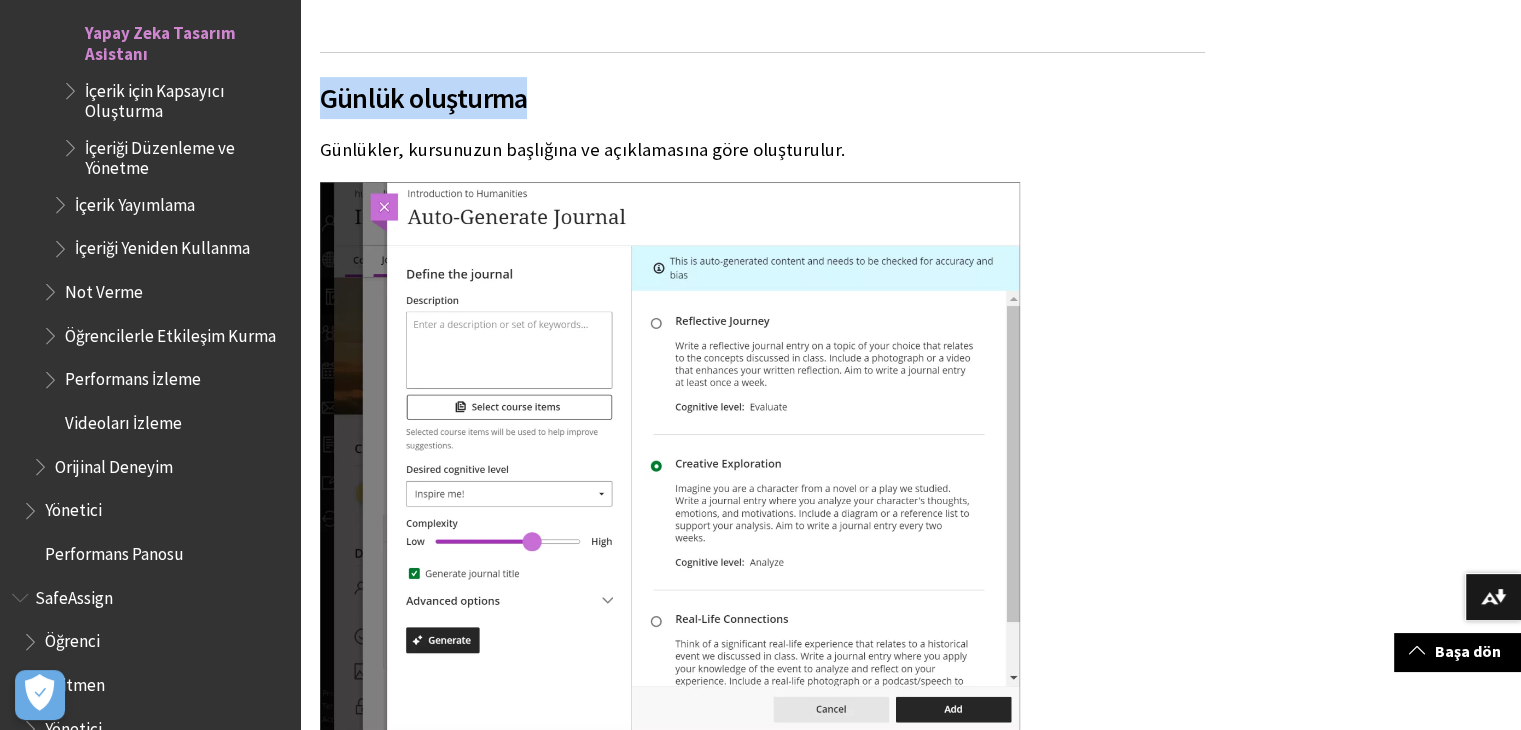 scroll, scrollTop: 8200, scrollLeft: 0, axis: vertical 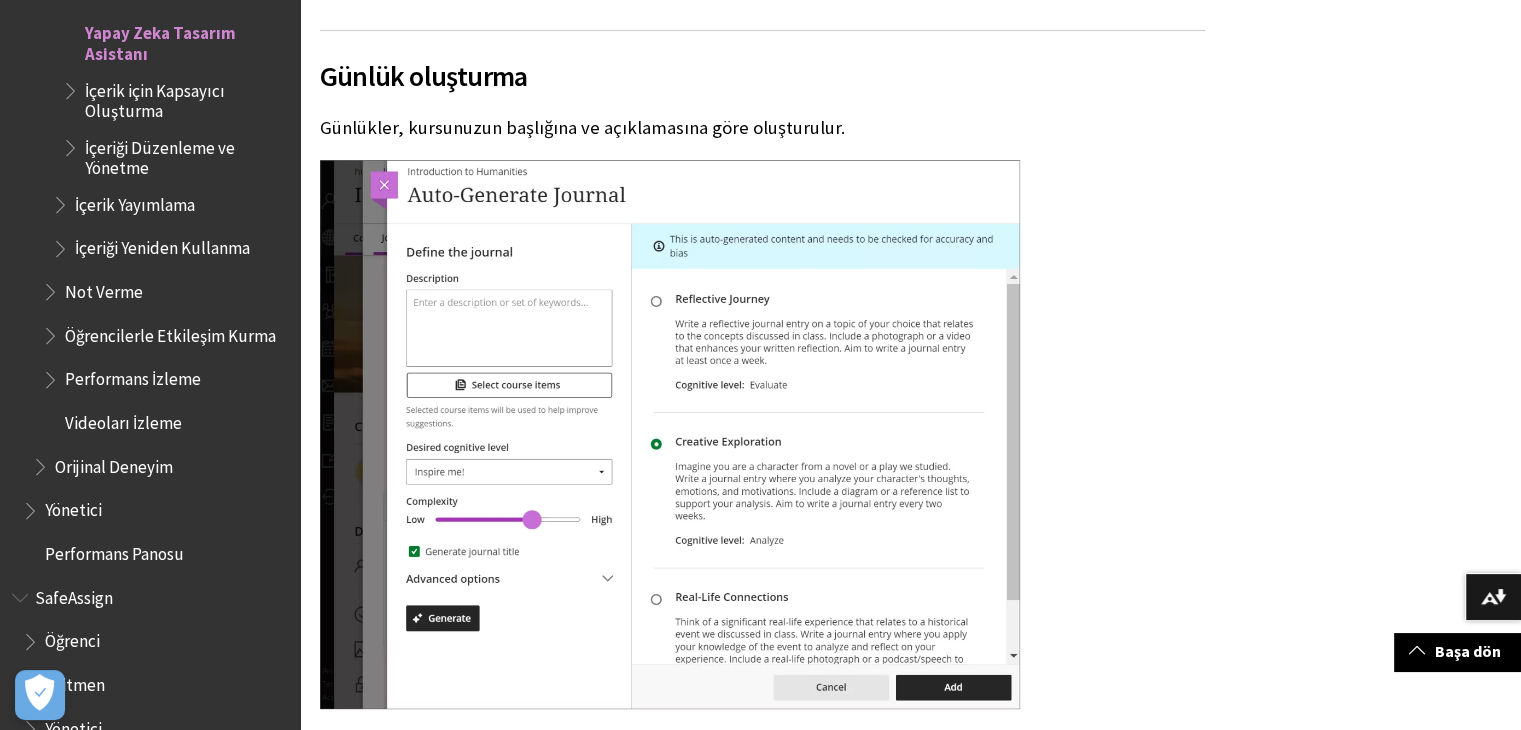 click at bounding box center [762, 437] 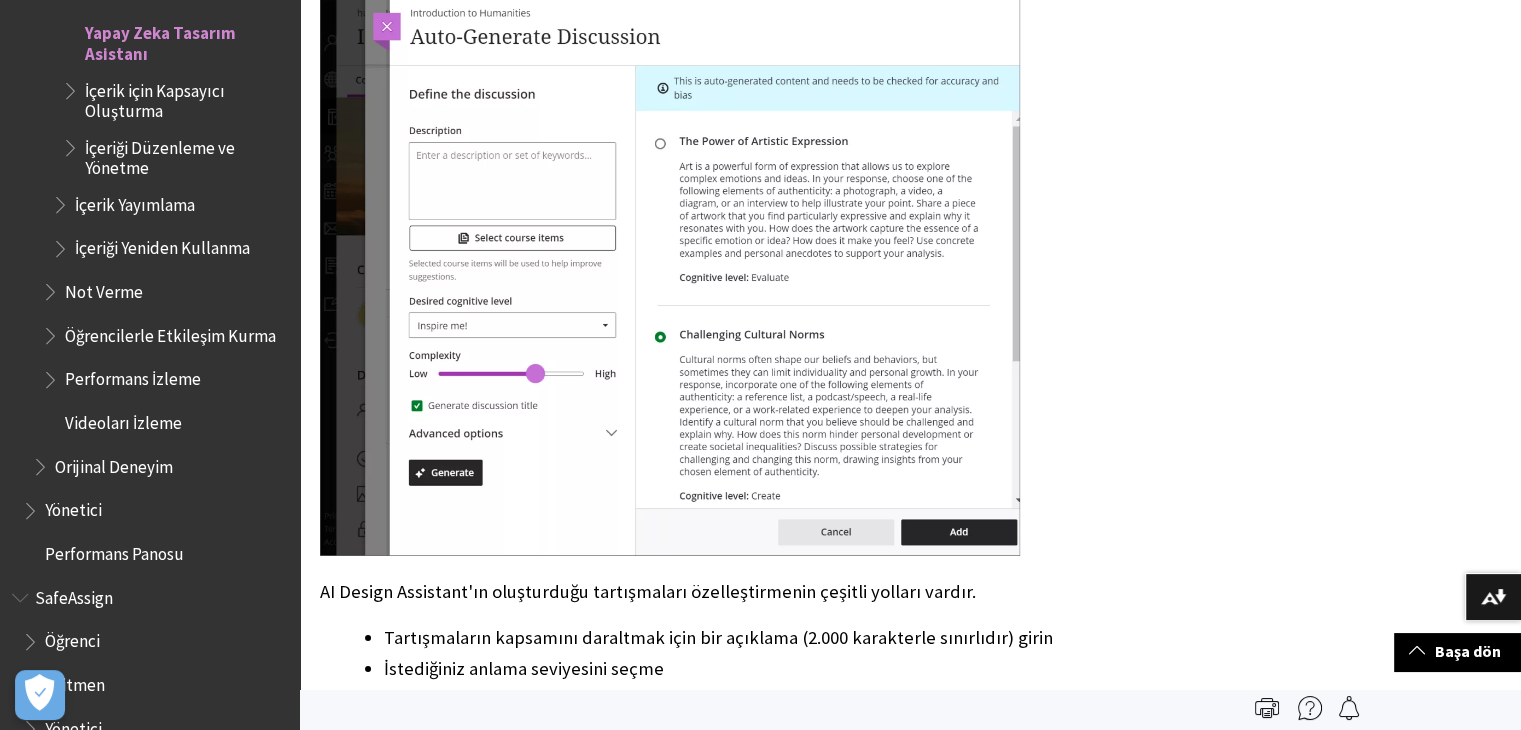 scroll, scrollTop: 6100, scrollLeft: 0, axis: vertical 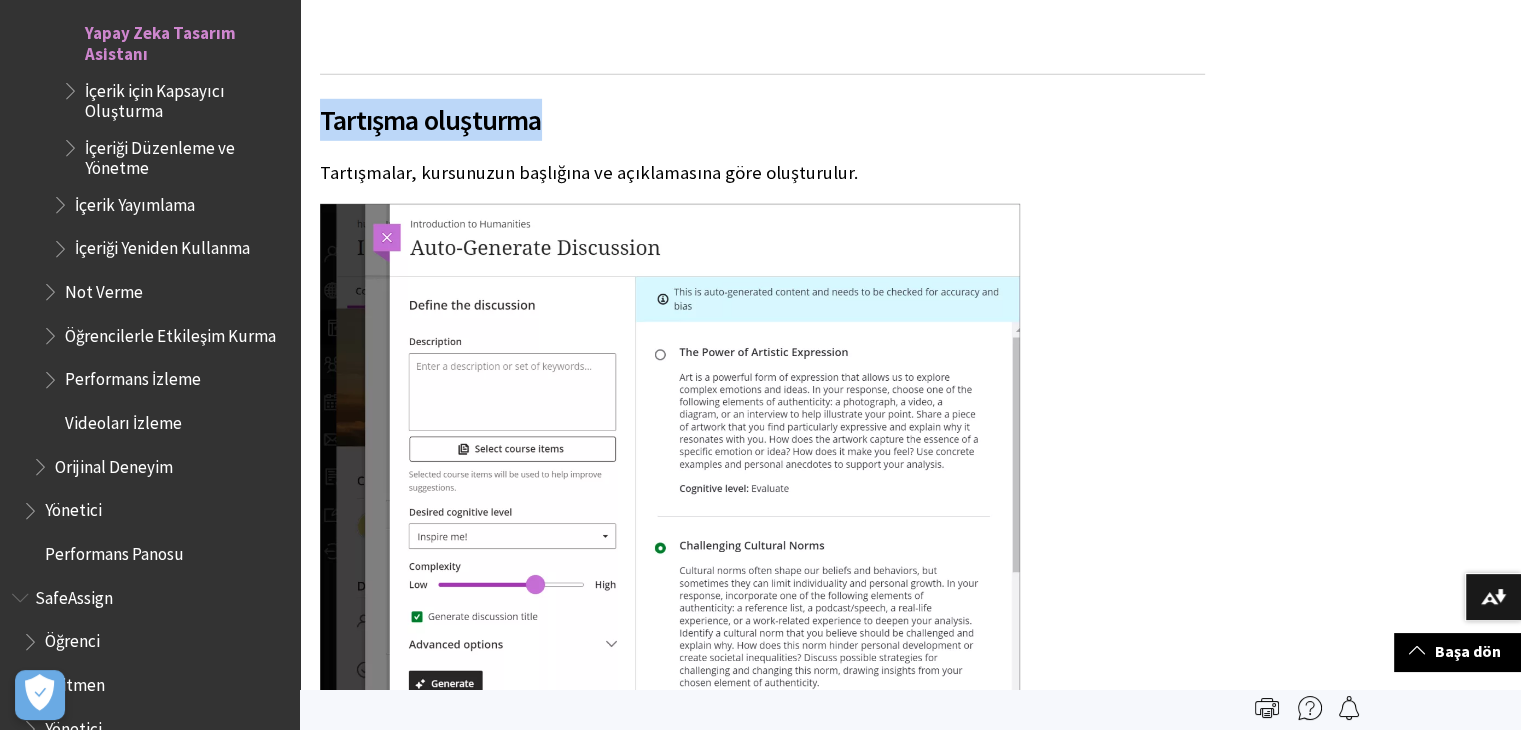drag, startPoint x: 324, startPoint y: 112, endPoint x: 559, endPoint y: 115, distance: 235.01915 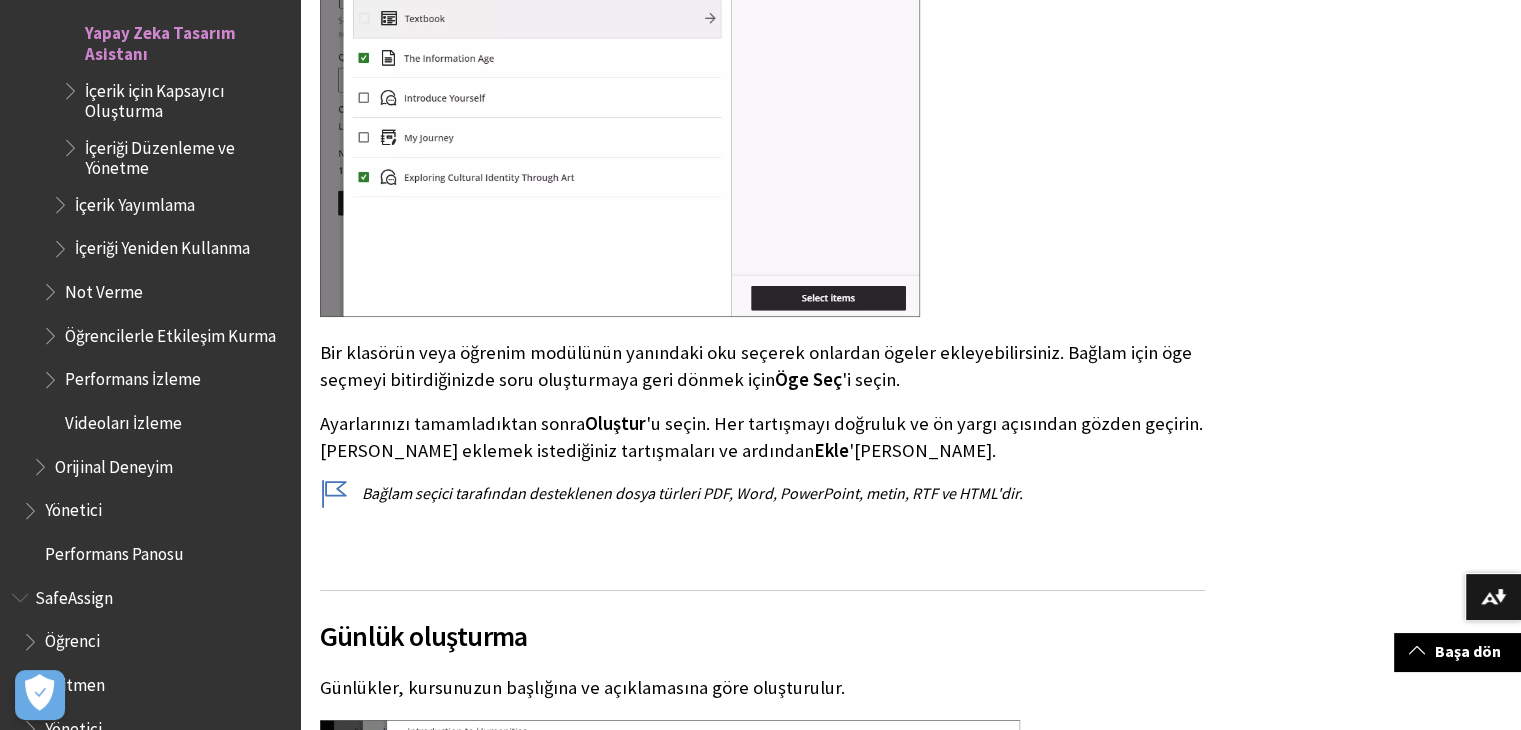 scroll, scrollTop: 7900, scrollLeft: 0, axis: vertical 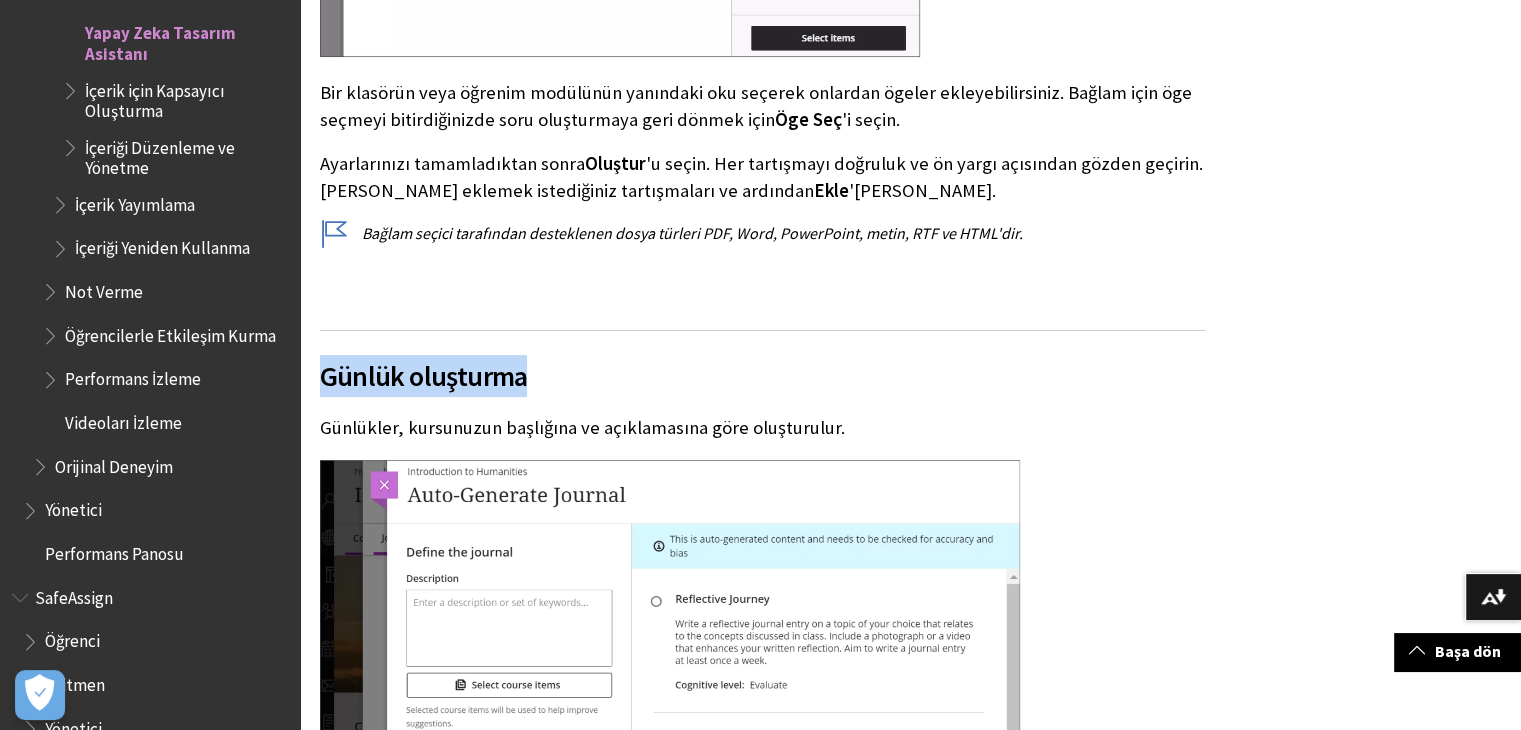 drag, startPoint x: 324, startPoint y: 385, endPoint x: 552, endPoint y: 371, distance: 228.42941 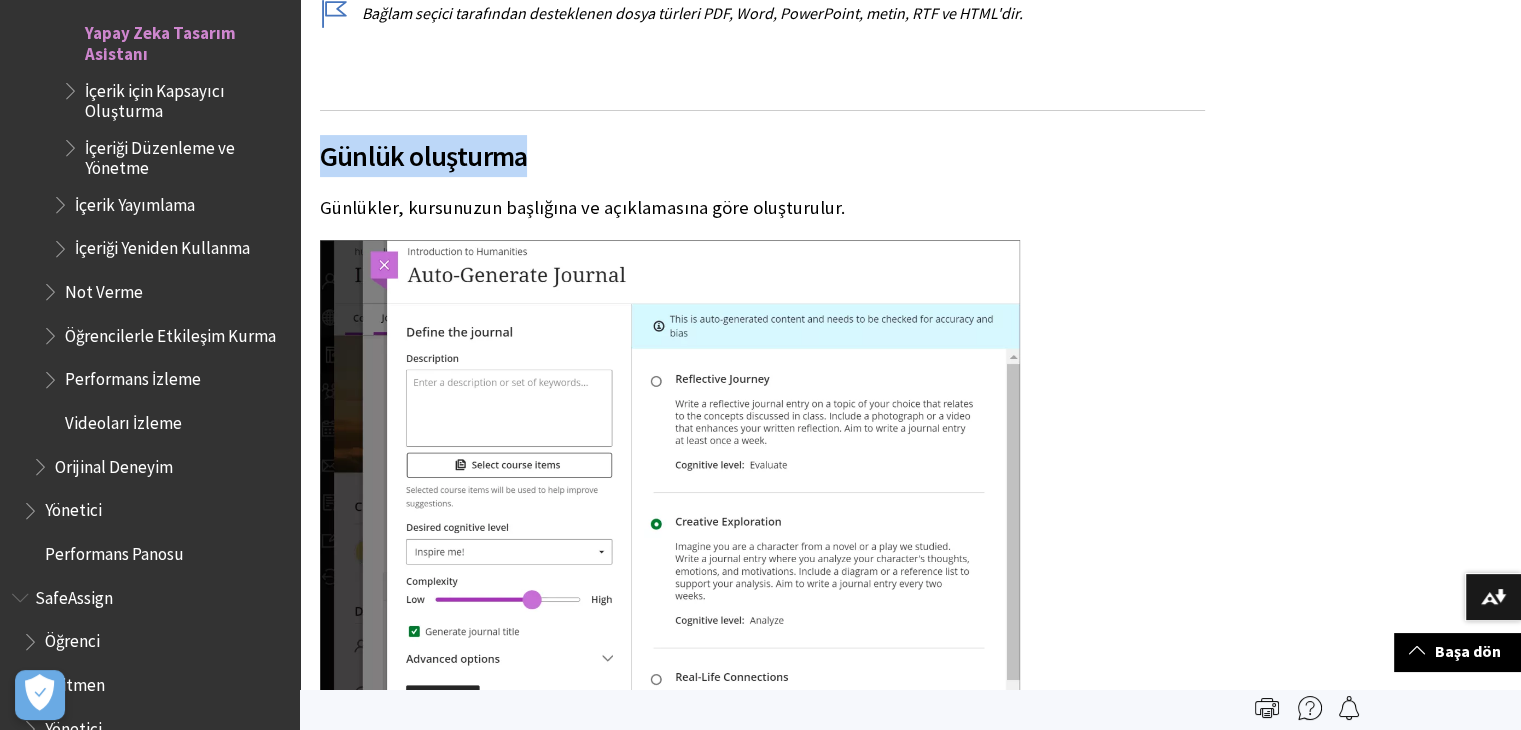 scroll, scrollTop: 8100, scrollLeft: 0, axis: vertical 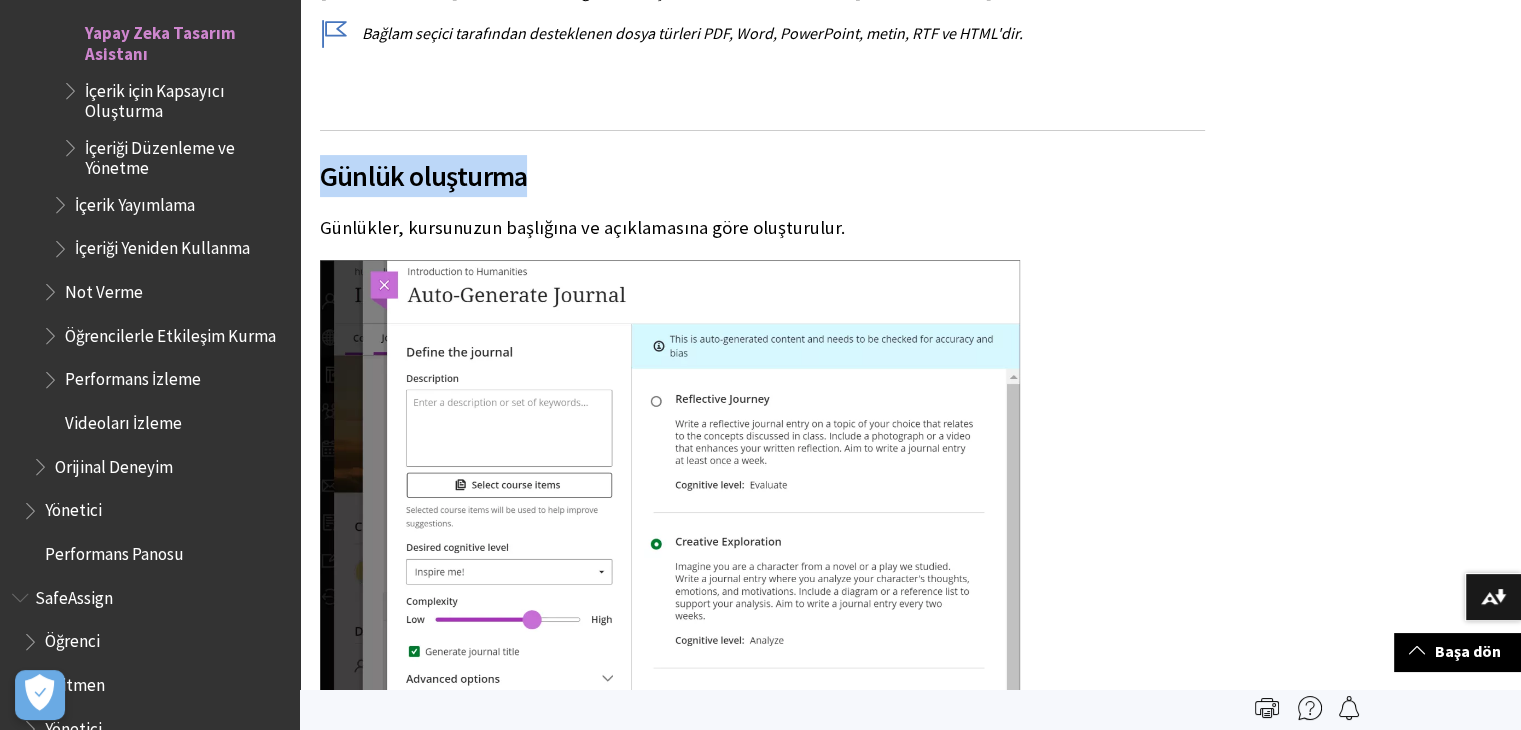 click on "Günlük oluşturma Günlükler, kursunuzun başlığına ve açıklamasına göre oluşturulur.
AI Design Assistant'ın oluşturduğu günlükleri özelleştirmenin çeşitli yolları vardır. Günlüklerin kapsamını daraltmak için bir açıklama (2.000 karakterle sınırlıdır) girin İstediğiniz anlama seviyesini seçme Uygulama Analiz Etme Değerlendirme Oluşturma "İpucu ver!" özelliği size seviyelerin bir karışımını sağlar Kaydırıcıyı hareket ettirerek günlük kapsamının karmaşıklık seviyesini ayarlayın Günlükler için başlık oluşturmak isteyip istemediğinizi seçin Çıktı dilini değiştirmek için  Gelişmiş Seçenekler 'in yanındaki oku seçin. Anlama seviyeleri, Bloom Taksonomisi'ne dayalıdır. Kurs Ögelerini Seçin 'i tıklatın." at bounding box center [762, 1084] 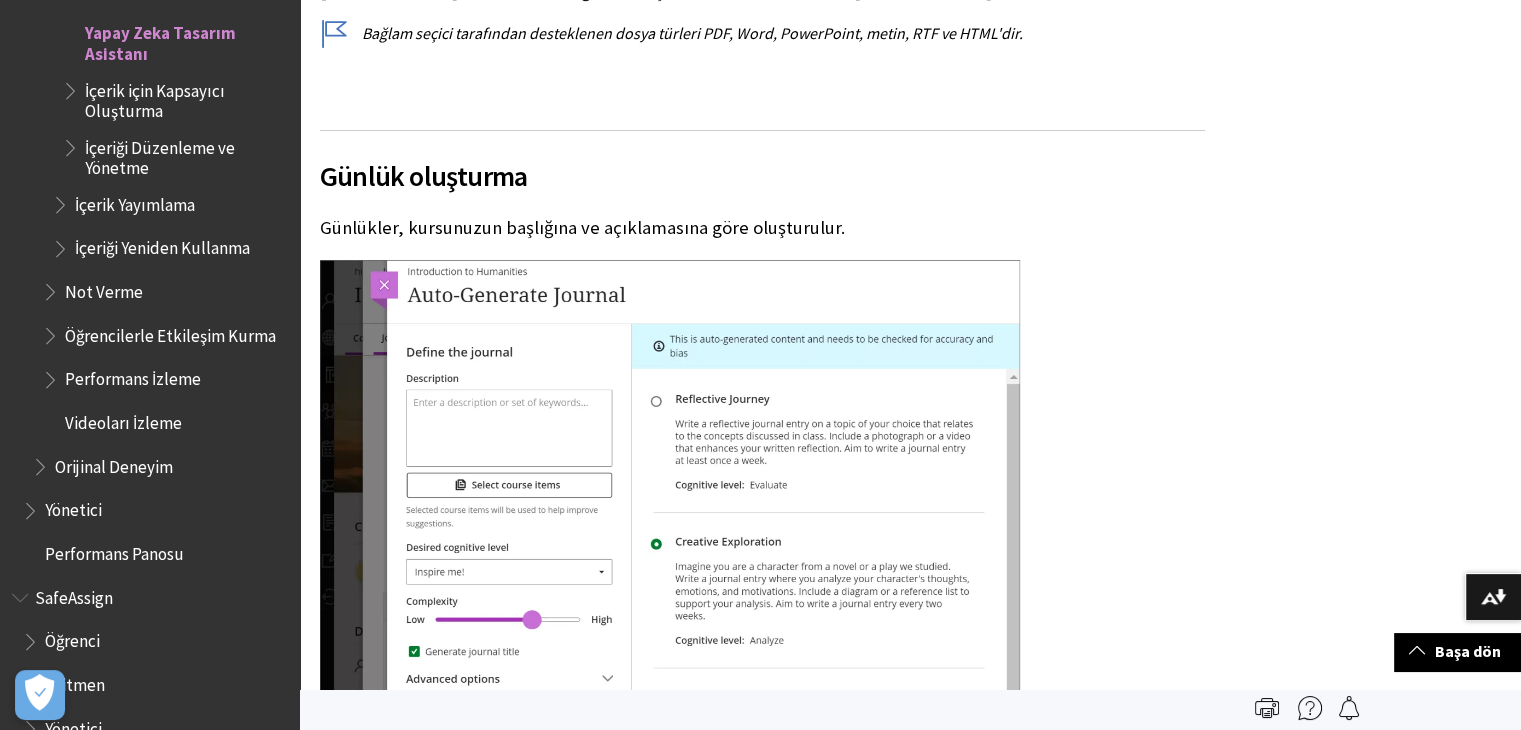 click on "Günlük oluşturma Günlükler, kursunuzun başlığına ve açıklamasına göre oluşturulur.
AI Design Assistant'ın oluşturduğu günlükleri özelleştirmenin çeşitli yolları vardır. Günlüklerin kapsamını daraltmak için bir açıklama (2.000 karakterle sınırlıdır) girin İstediğiniz anlama seviyesini seçme Uygulama Analiz Etme Değerlendirme Oluşturma "İpucu ver!" özelliği size seviyelerin bir karışımını sağlar Kaydırıcıyı hareket ettirerek günlük kapsamının karmaşıklık seviyesini ayarlayın Günlükler için başlık oluşturmak isteyip istemediğinizi seçin Çıktı dilini değiştirmek için  Gelişmiş Seçenekler 'in yanındaki oku seçin. Anlama seviyeleri, Bloom Taksonomisi'ne dayalıdır. Kurs Ögelerini Seçin 'i tıklatın." at bounding box center (762, 1084) 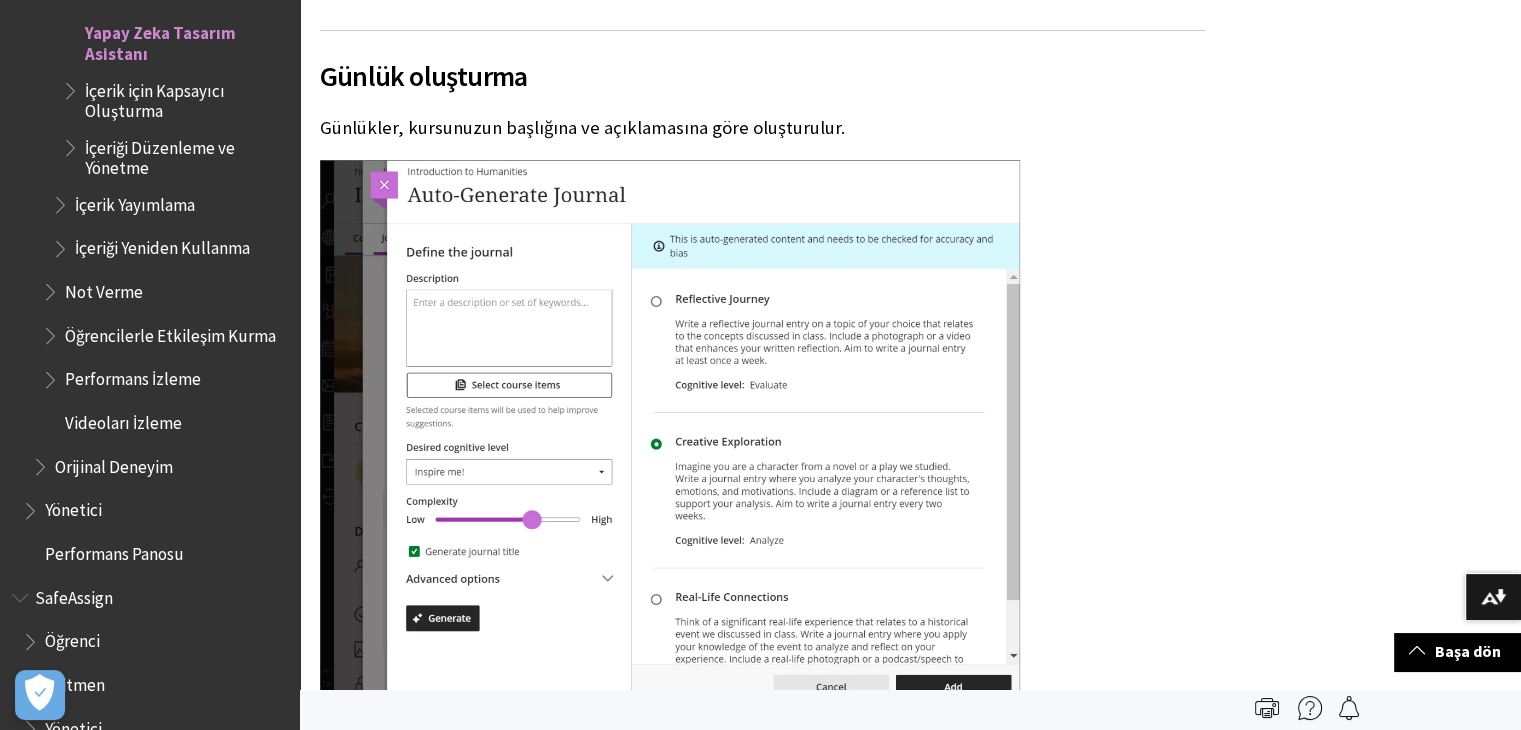 scroll, scrollTop: 7800, scrollLeft: 0, axis: vertical 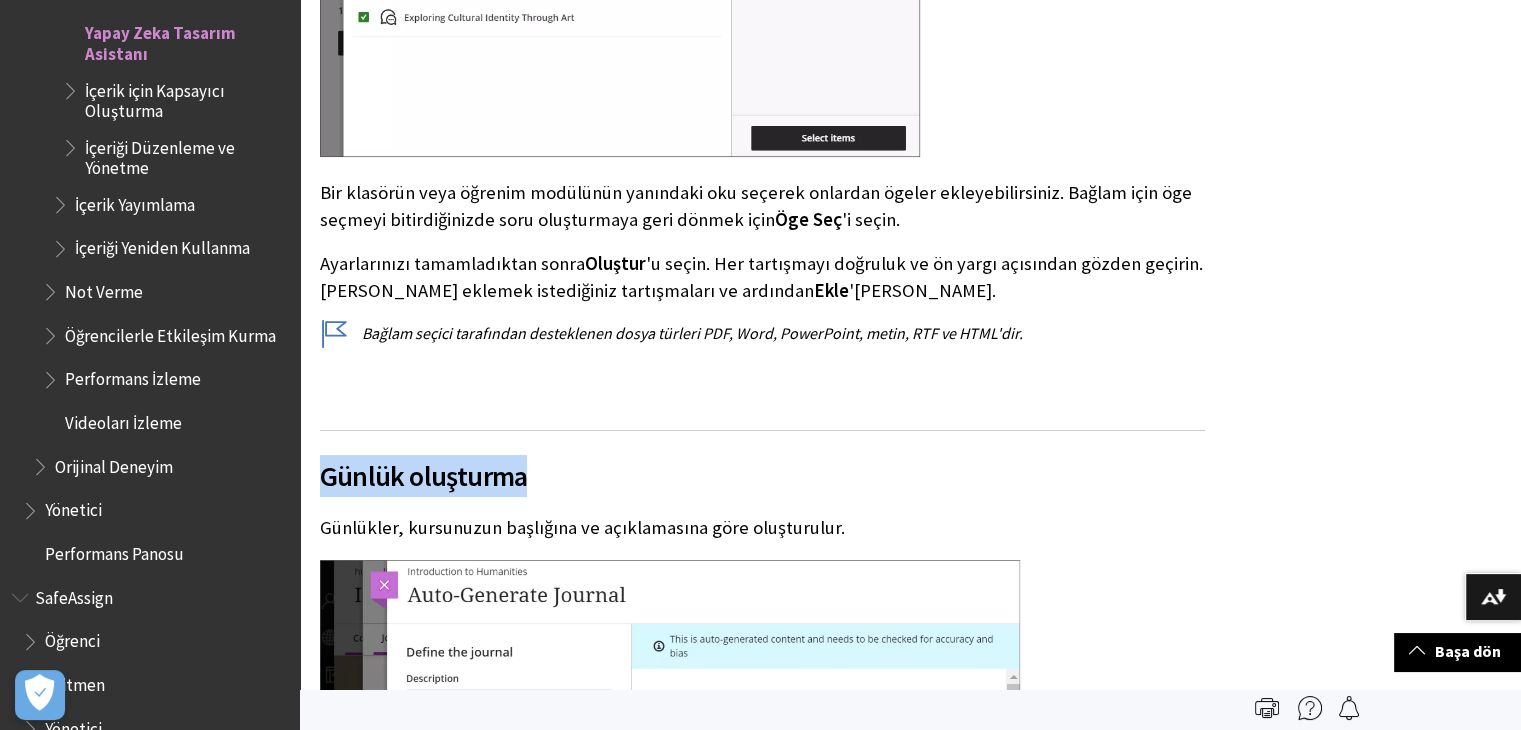 drag, startPoint x: 323, startPoint y: 474, endPoint x: 544, endPoint y: 488, distance: 221.443 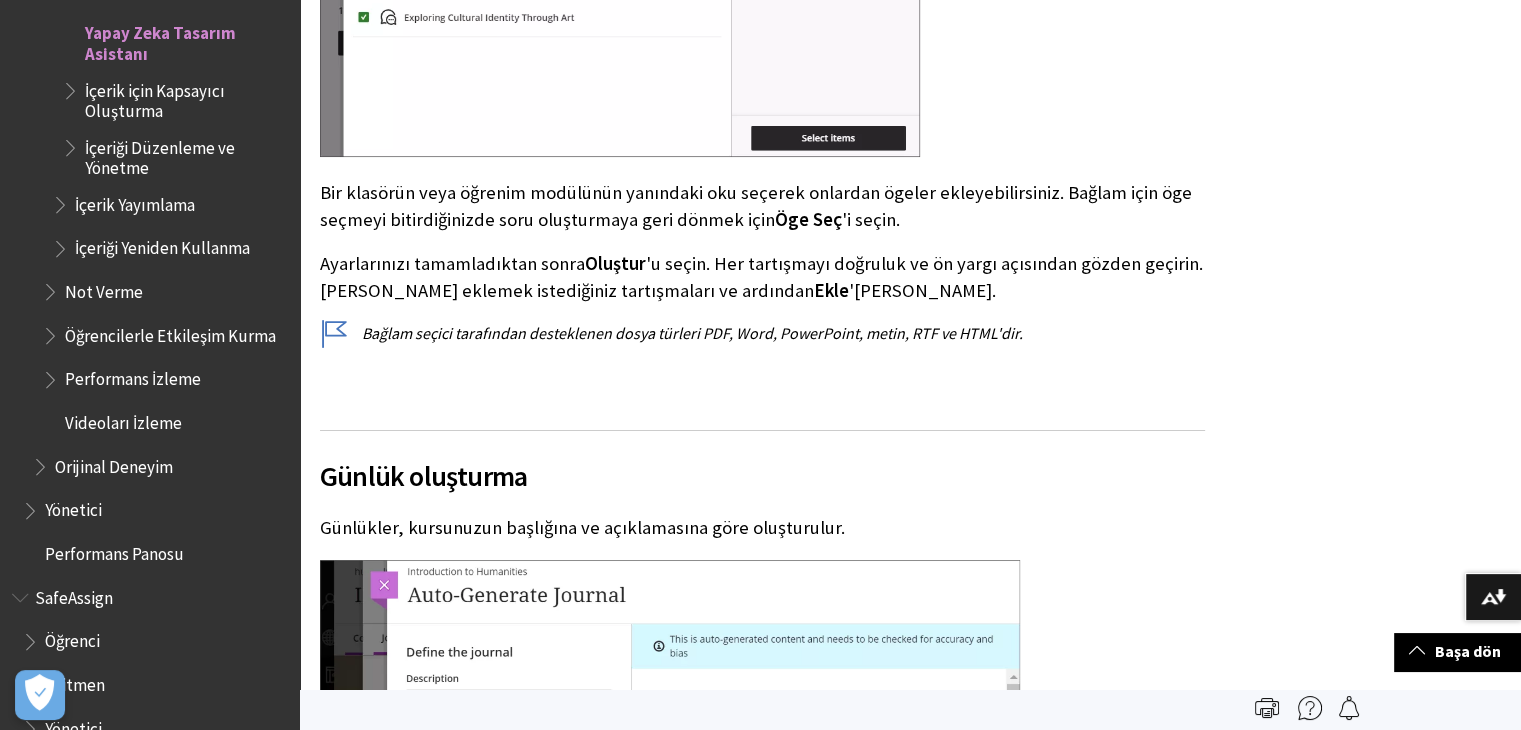 click on "Günlükler, kursunuzun başlığına ve açıklamasına göre oluşturulur." at bounding box center (762, 528) 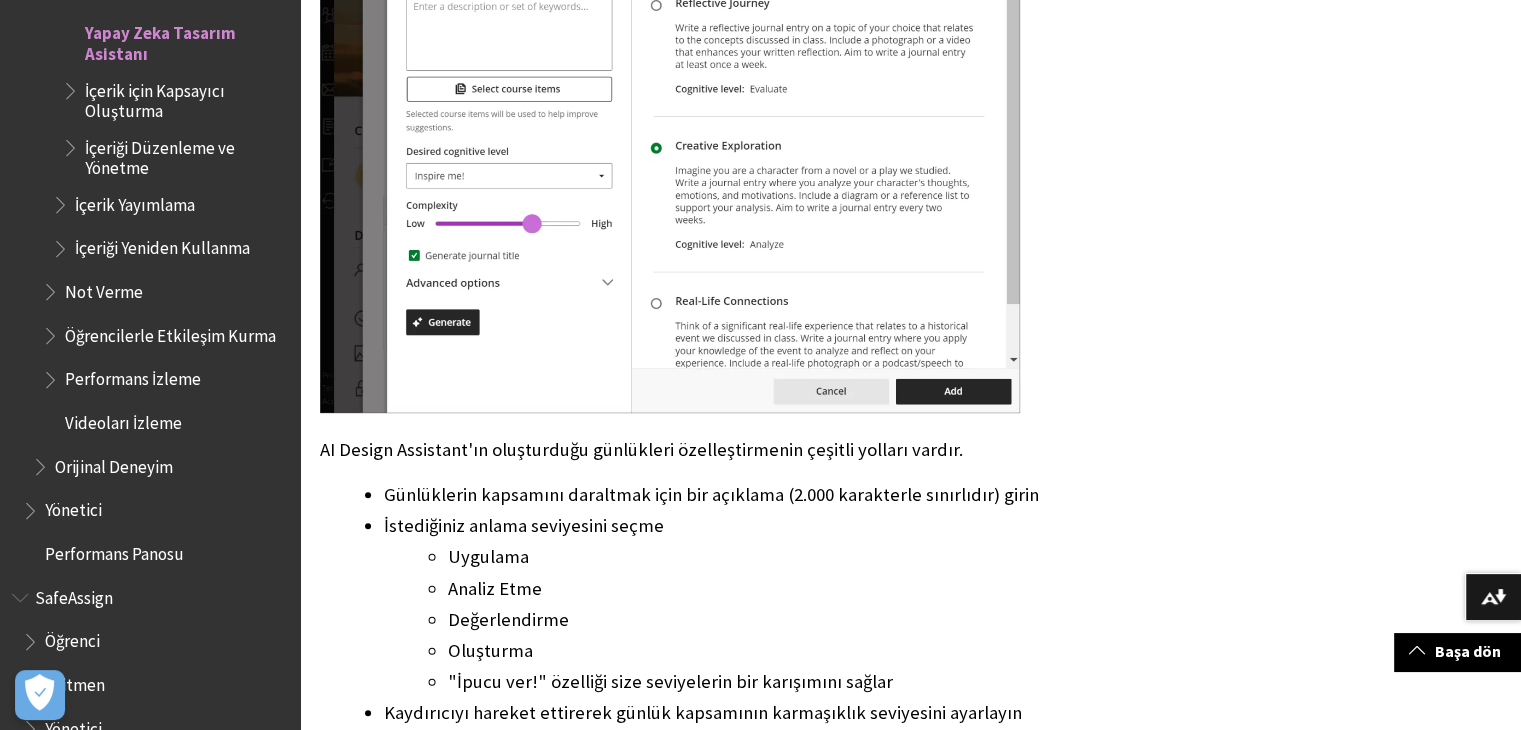 scroll, scrollTop: 8700, scrollLeft: 0, axis: vertical 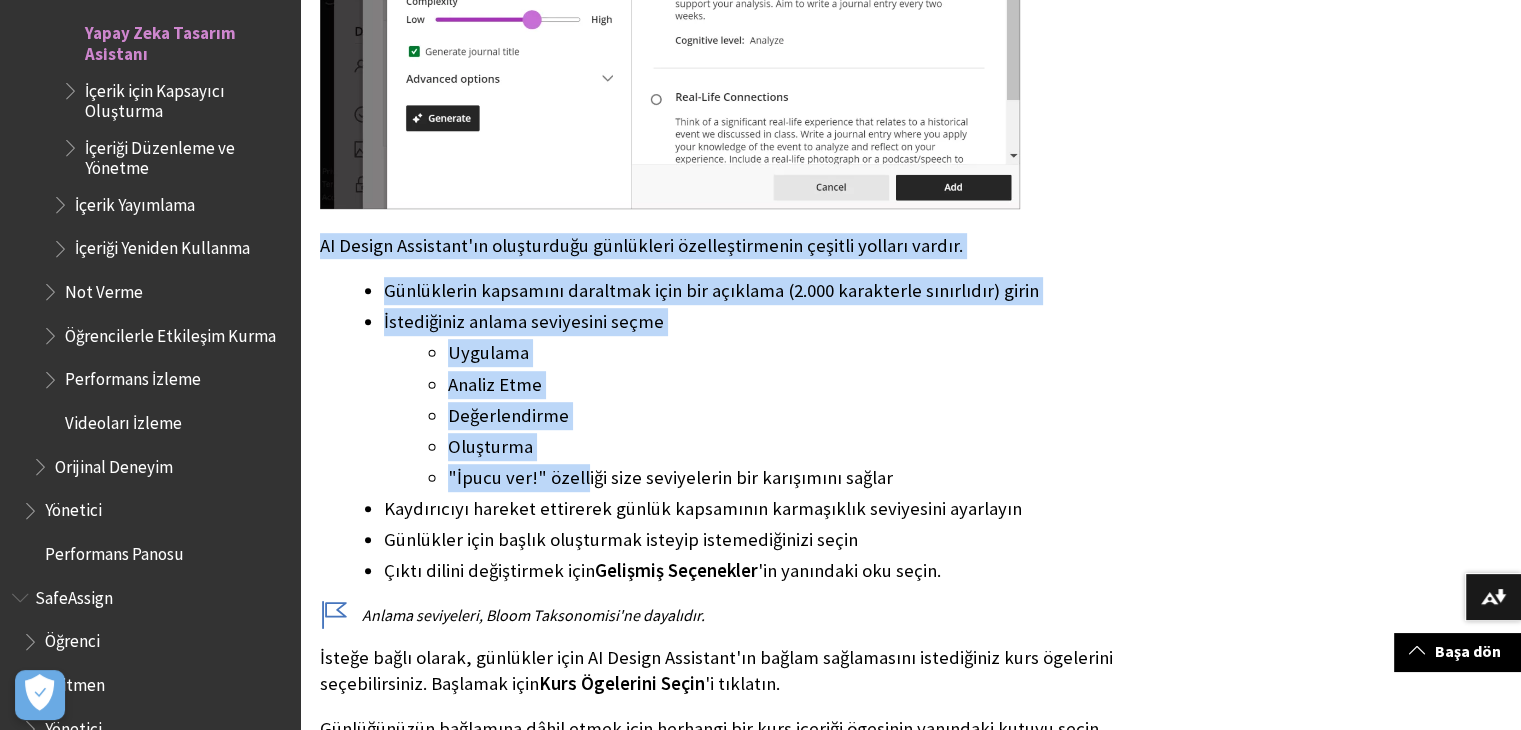 drag, startPoint x: 323, startPoint y: 246, endPoint x: 626, endPoint y: 460, distance: 370.95148 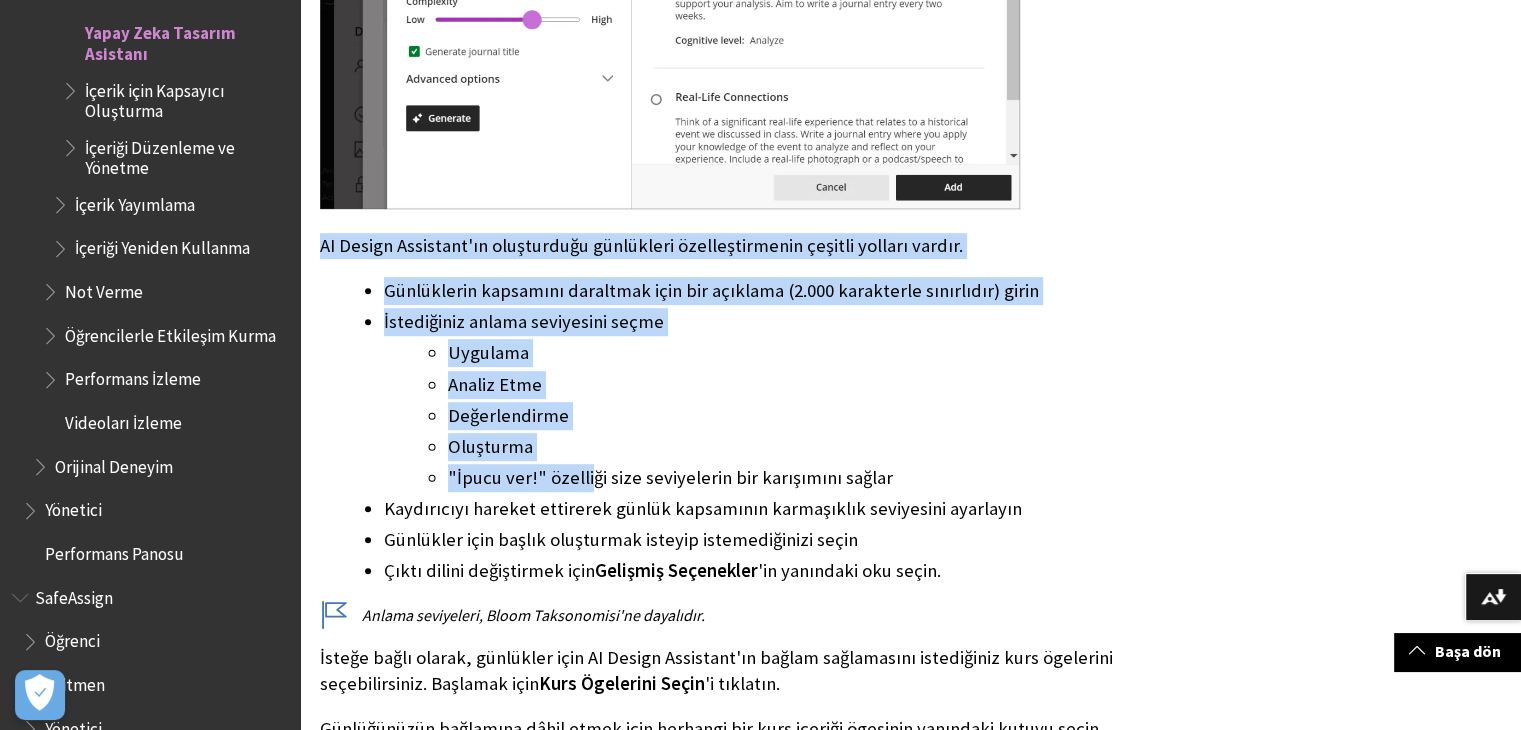 click on "Oluşturma" at bounding box center [826, 447] 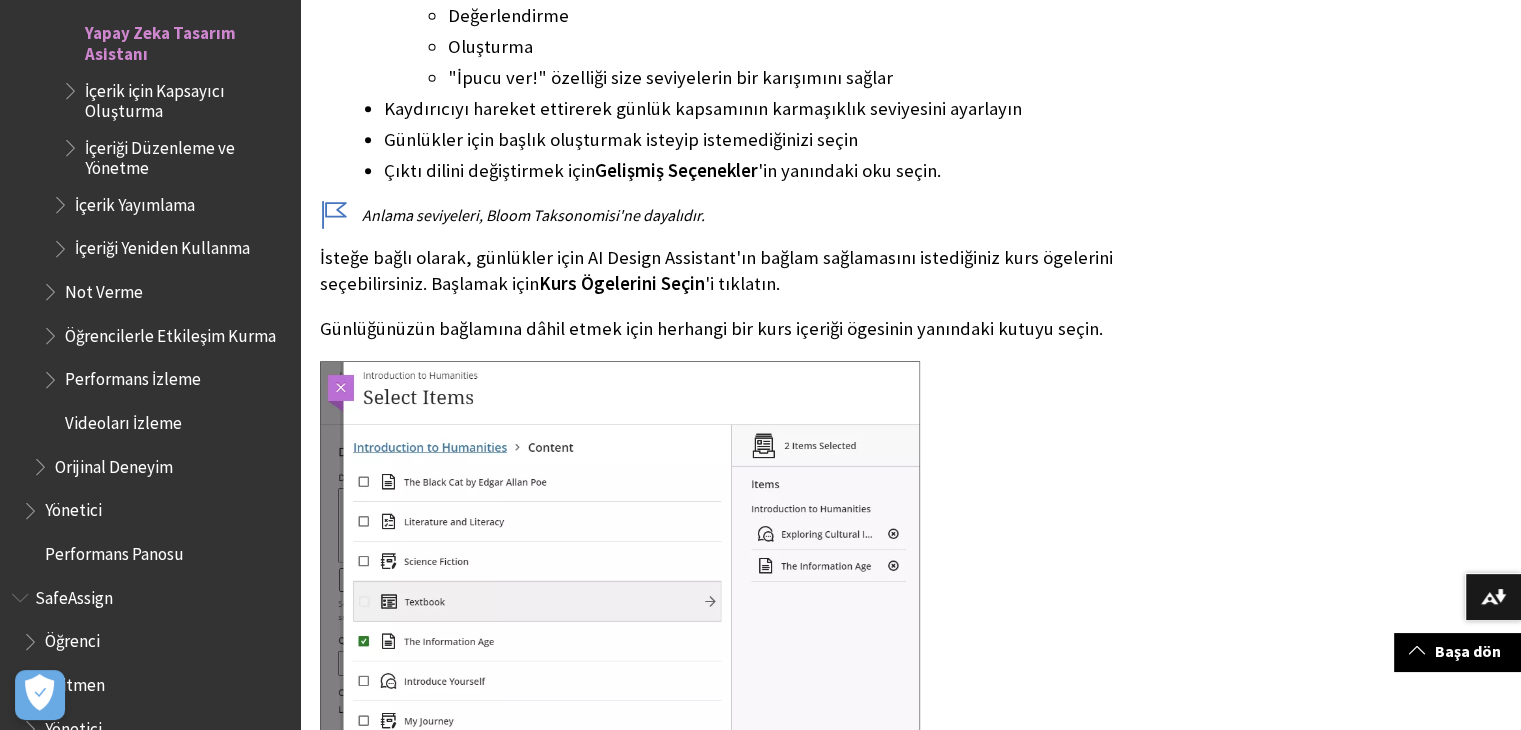 click on "Anlama seviyeleri, Bloom Taksonomisi'ne dayalıdır." at bounding box center (762, 215) 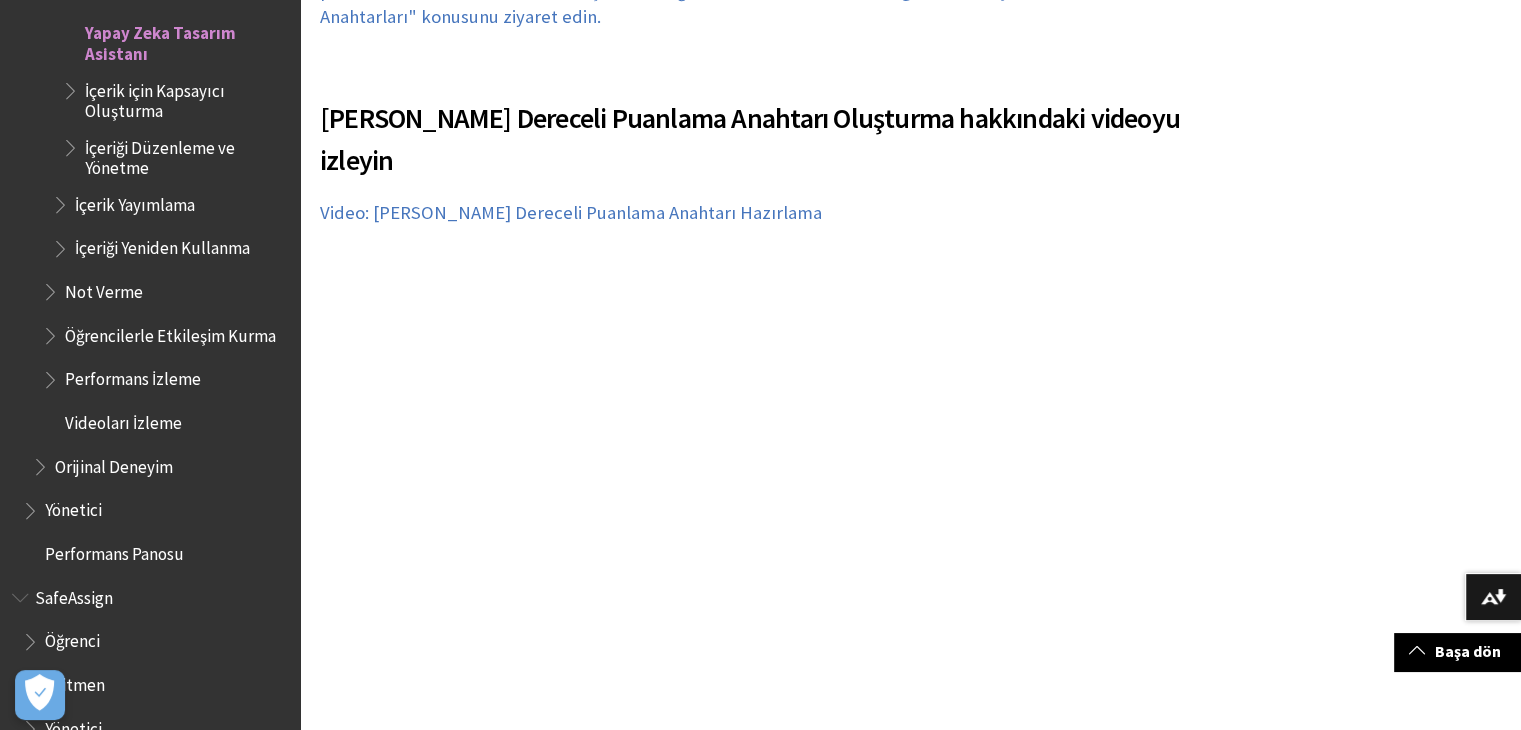 scroll, scrollTop: 11900, scrollLeft: 0, axis: vertical 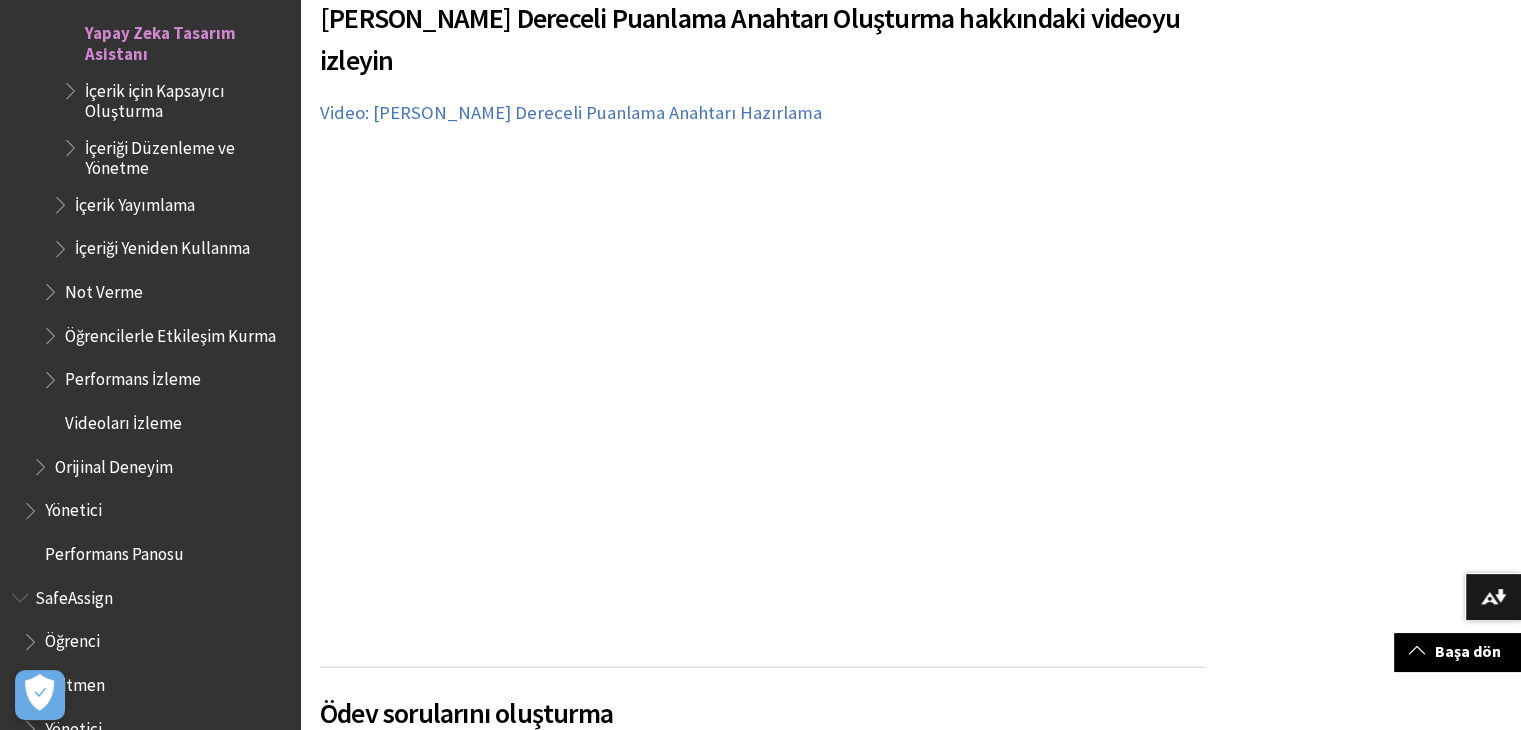 click on "[PERSON_NAME] (AI) Tasarım Asistanı" at bounding box center (910, 1401) 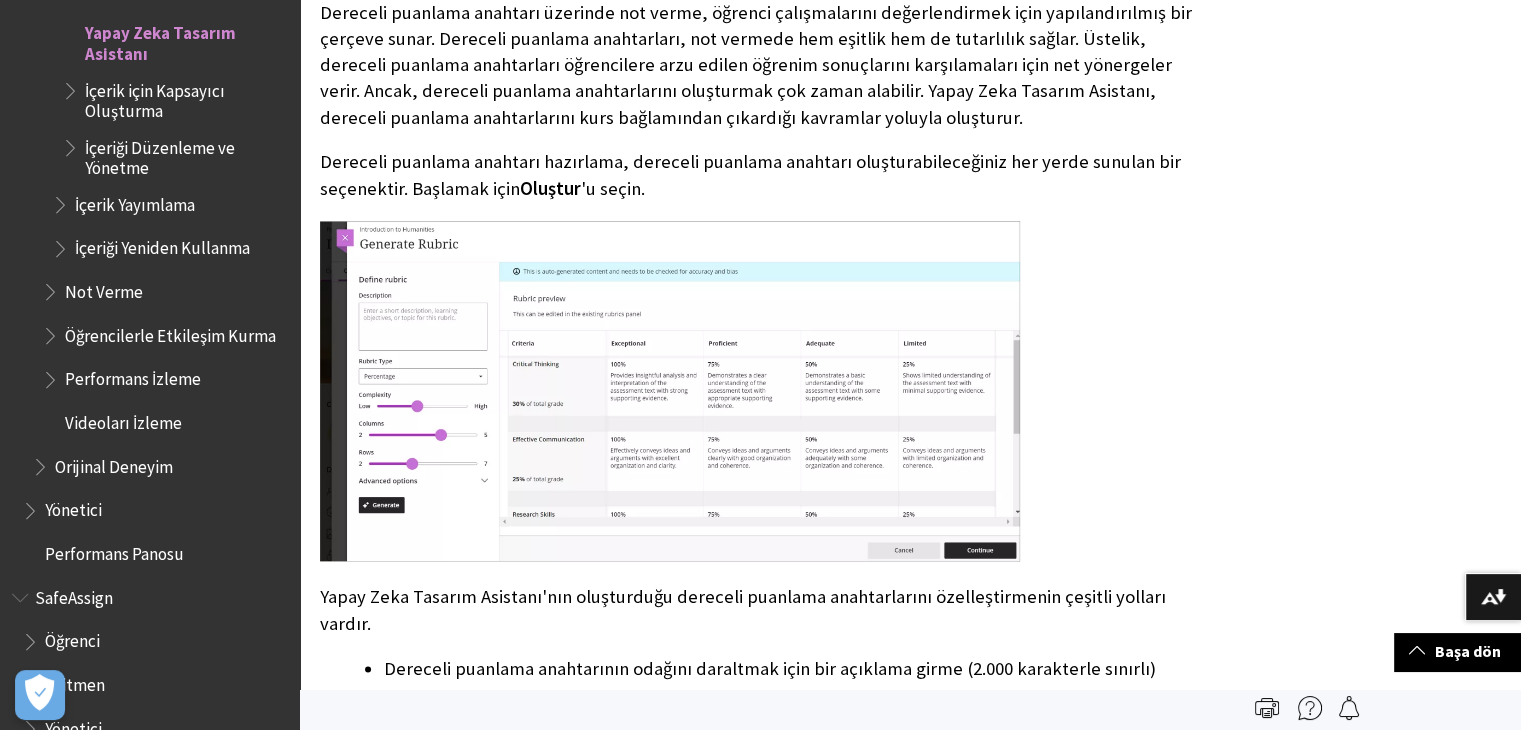 scroll, scrollTop: 10100, scrollLeft: 0, axis: vertical 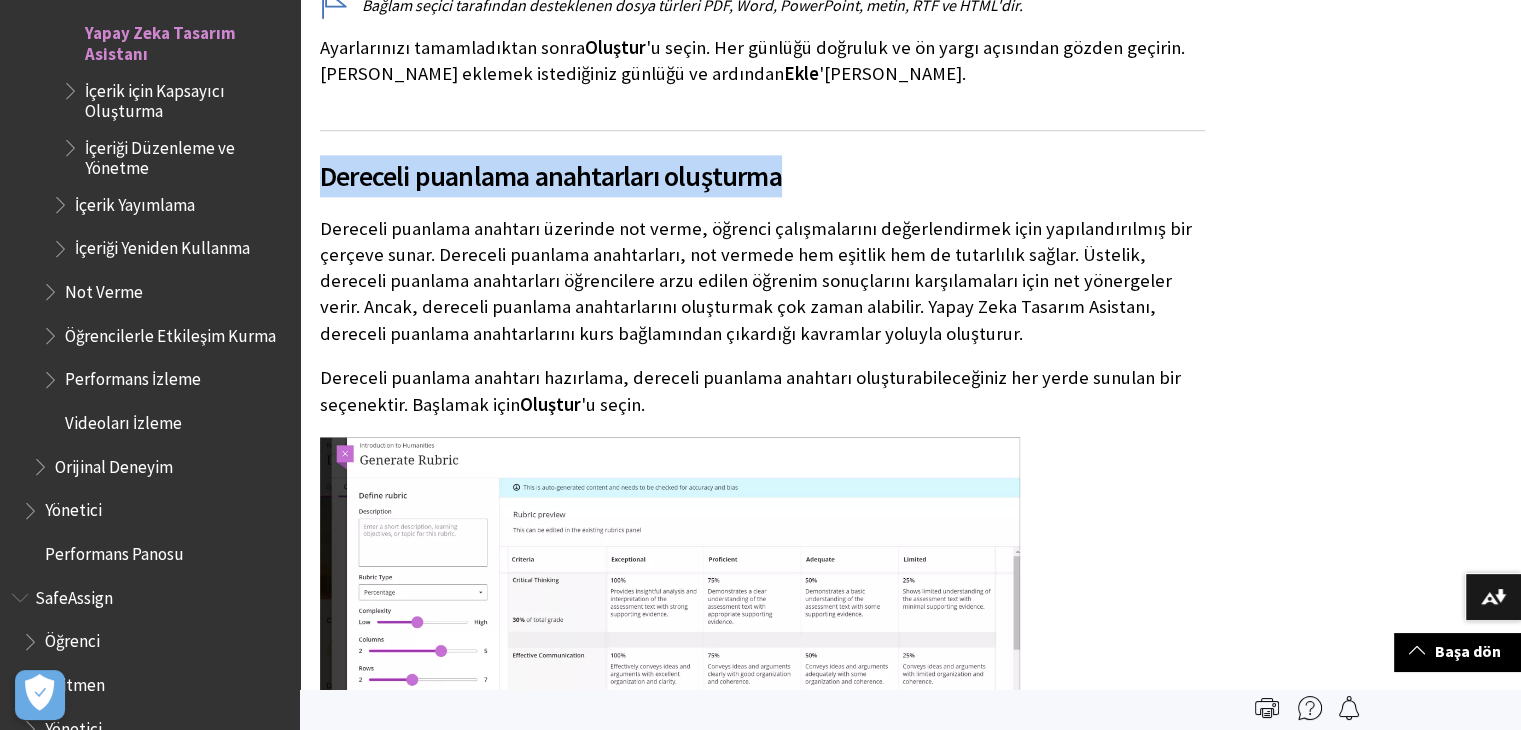 drag, startPoint x: 324, startPoint y: 185, endPoint x: 796, endPoint y: 194, distance: 472.0858 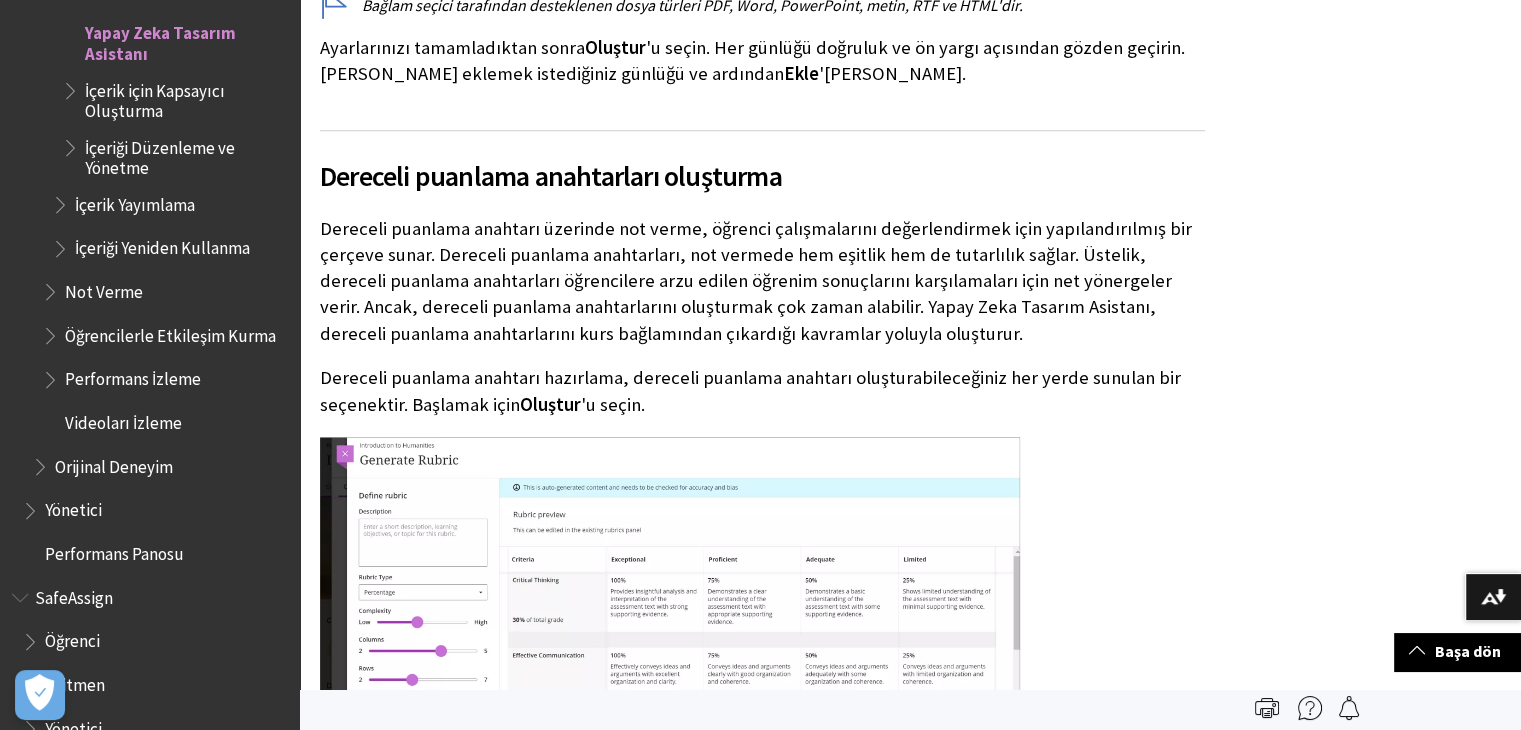 click on "Dereceli puanlama anahtarı üzerinde not verme, öğrenci çalışmalarını değerlendirmek için yapılandırılmış bir çerçeve sunar. Dereceli puanlama anahtarları, not vermede hem eşitlik hem de tutarlılık sağlar. Üstelik, dereceli puanlama anahtarları öğrencilere arzu edilen öğrenim sonuçlarını karşılamaları için net yönergeler verir. Ancak, dereceli puanlama anahtarlarını oluşturmak çok zaman alabilir. Yapay Zeka Tasarım Asistanı, dereceli puanlama anahtarlarını kurs bağlamından çıkardığı kavramlar yoluyla oluşturur." at bounding box center [762, 281] 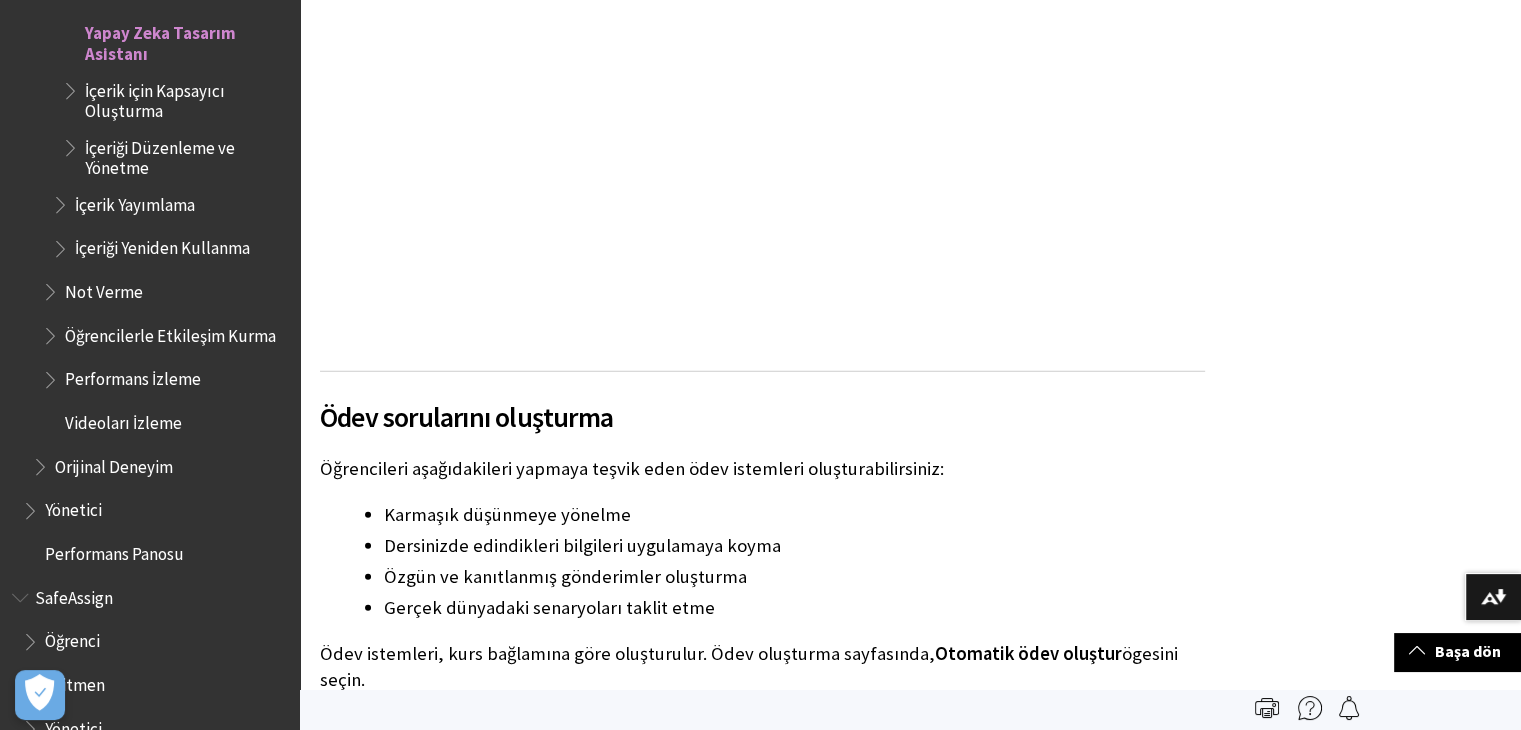 scroll, scrollTop: 12000, scrollLeft: 0, axis: vertical 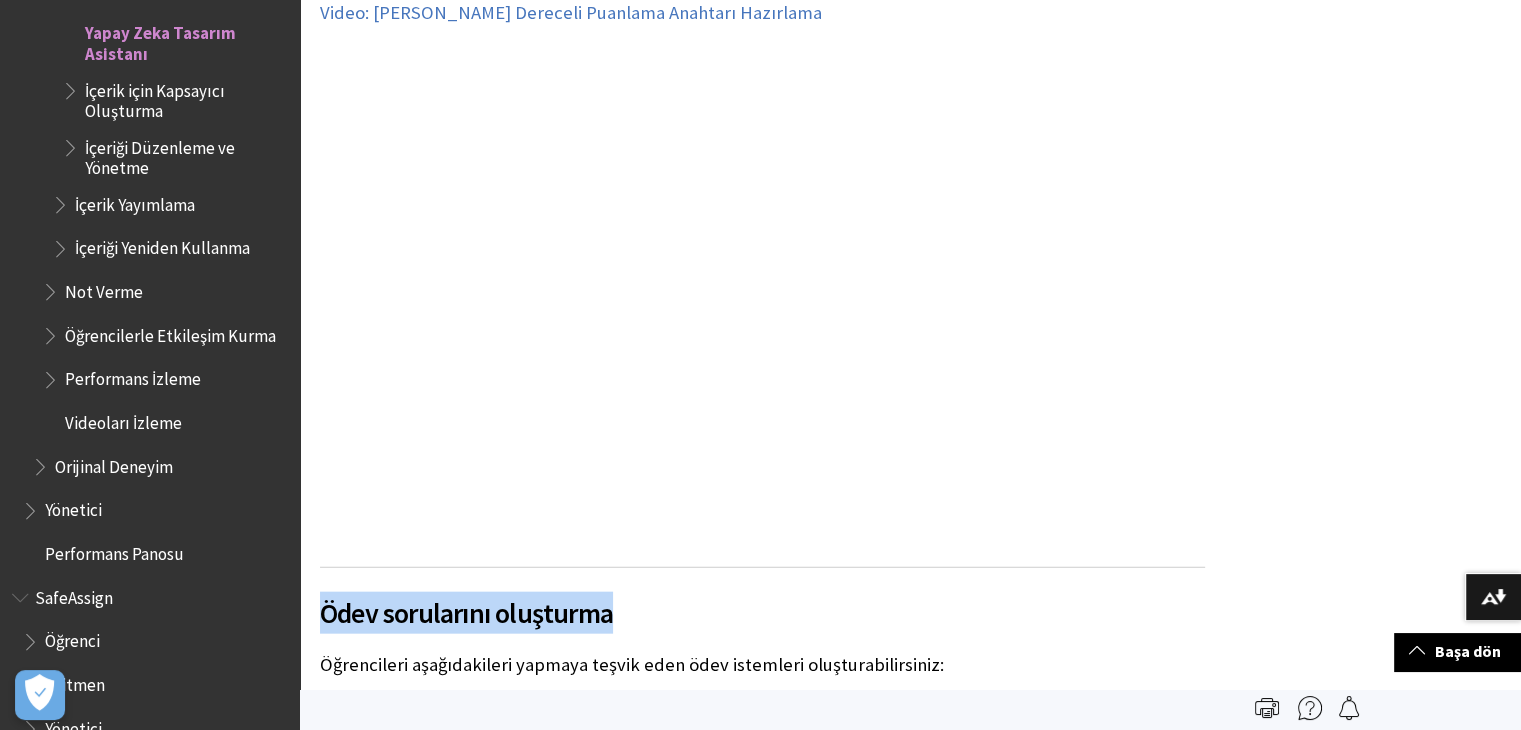 drag, startPoint x: 326, startPoint y: 577, endPoint x: 629, endPoint y: 589, distance: 303.23752 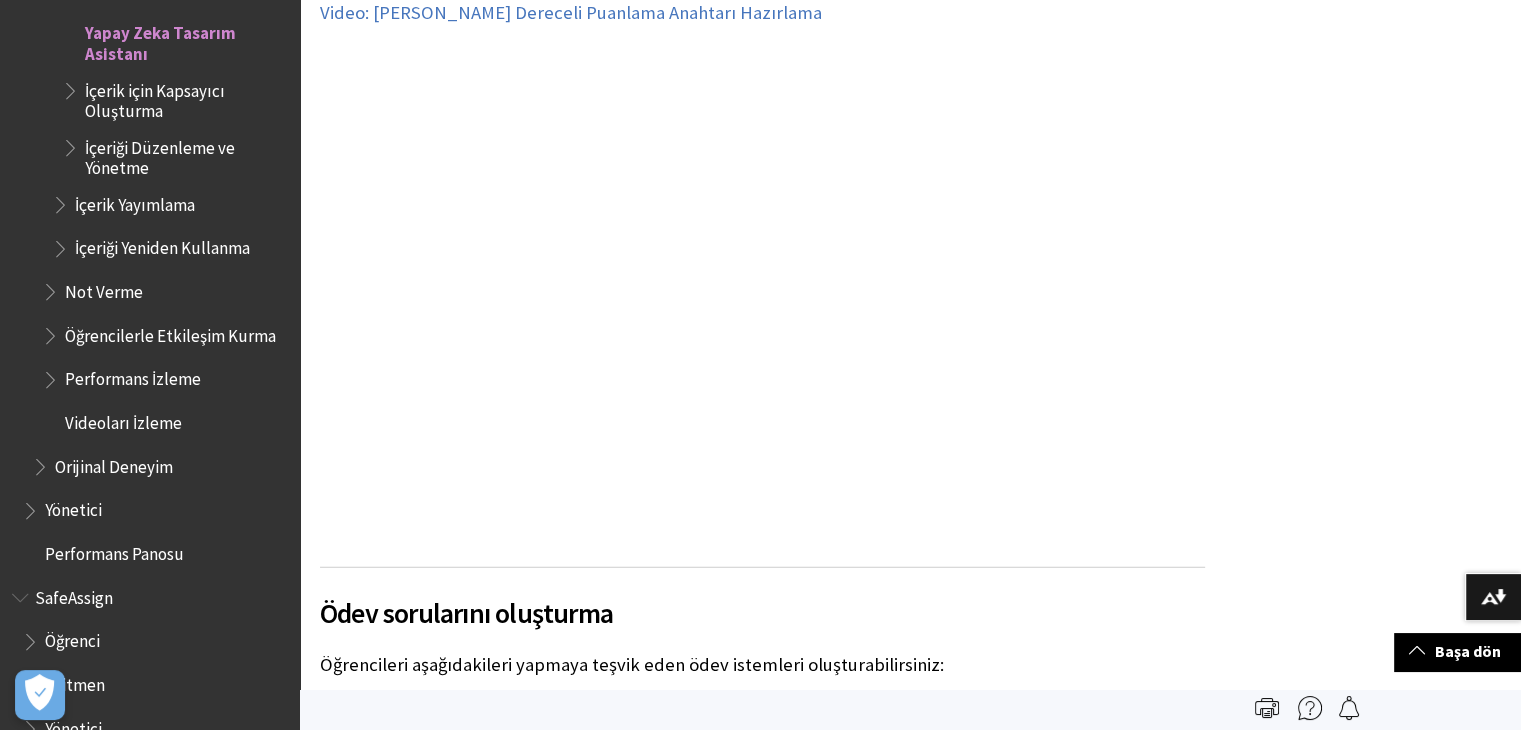 click on "Öğrencileri aşağıdakileri yapmaya teşvik eden ödev istemleri oluşturabilirsiniz:" at bounding box center (762, 665) 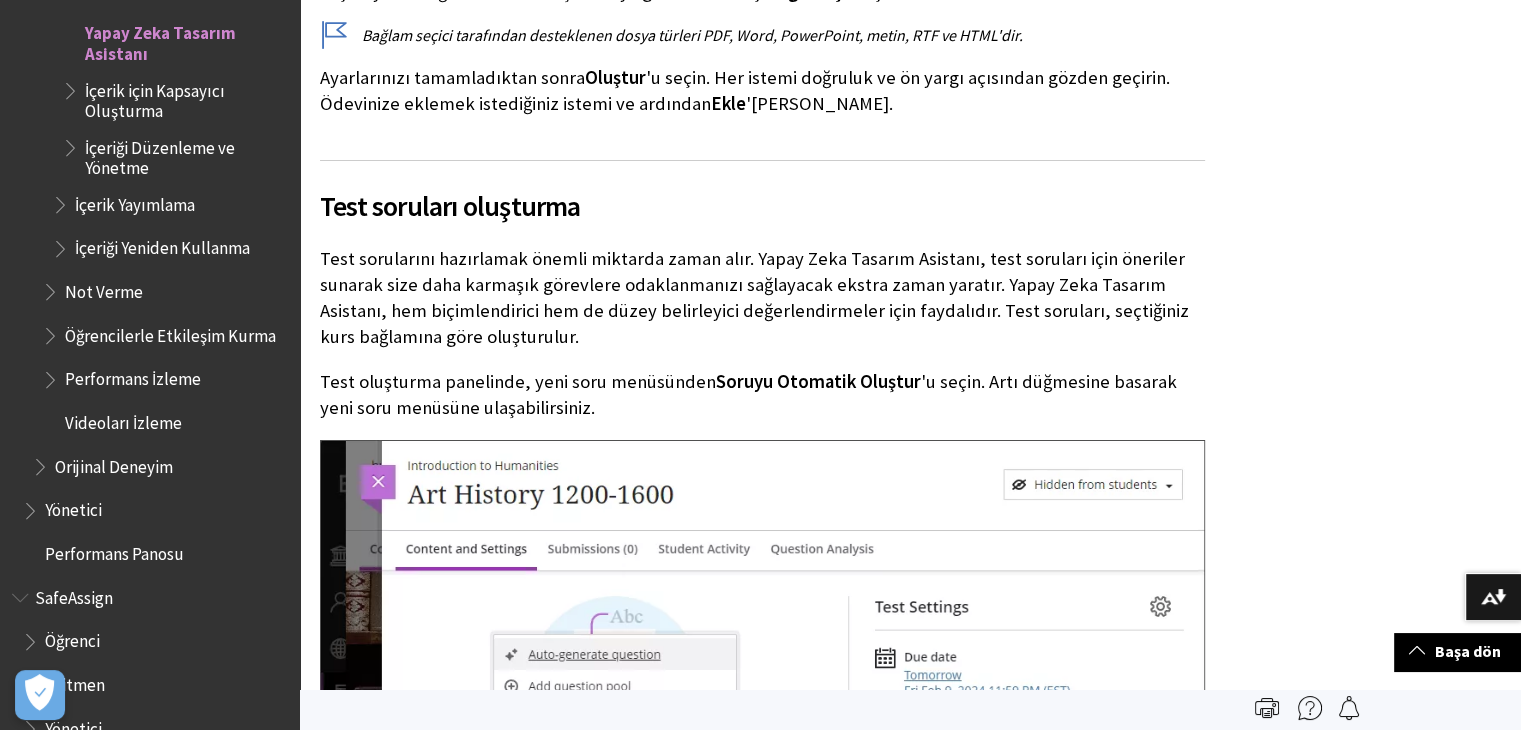 scroll, scrollTop: 14900, scrollLeft: 0, axis: vertical 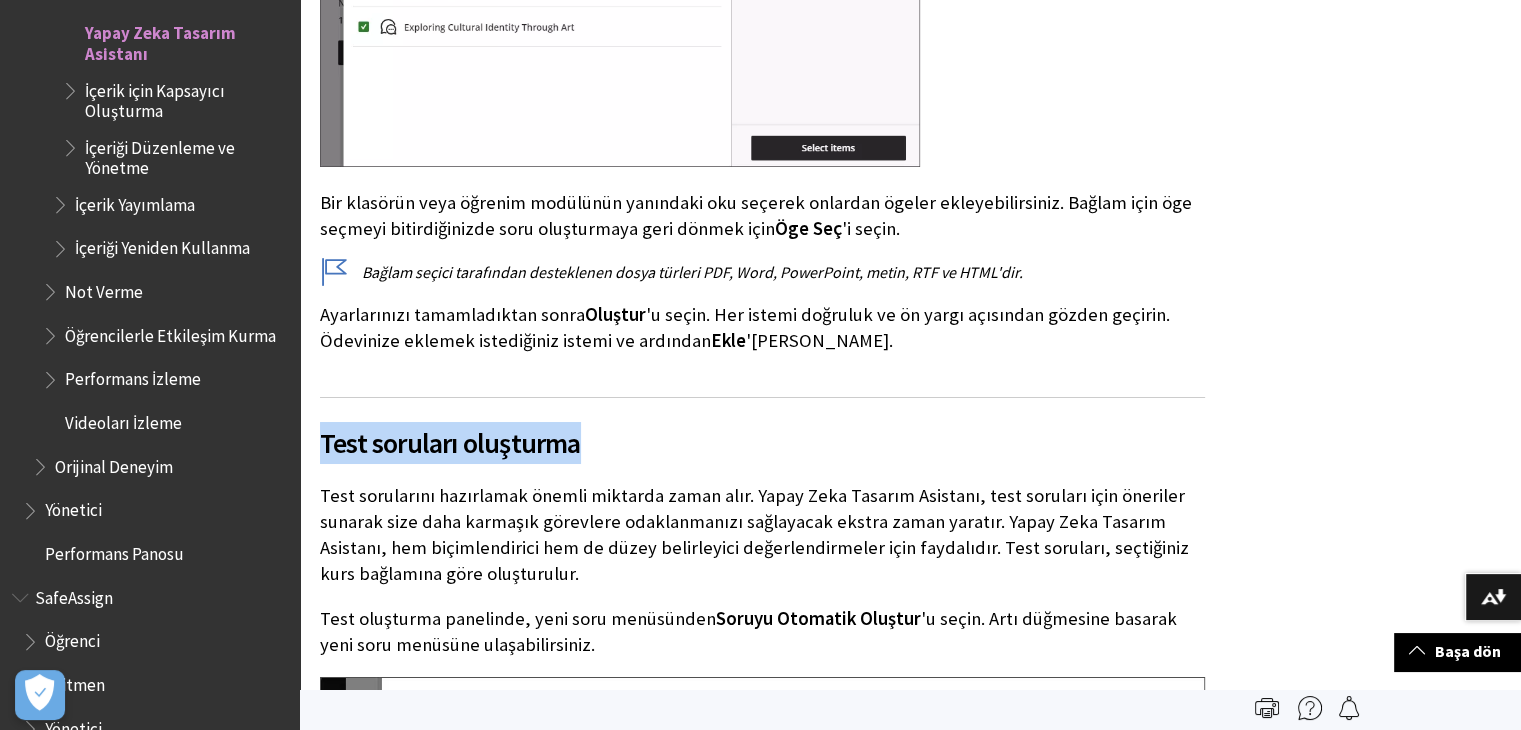 drag, startPoint x: 387, startPoint y: 417, endPoint x: 649, endPoint y: 368, distance: 266.5427 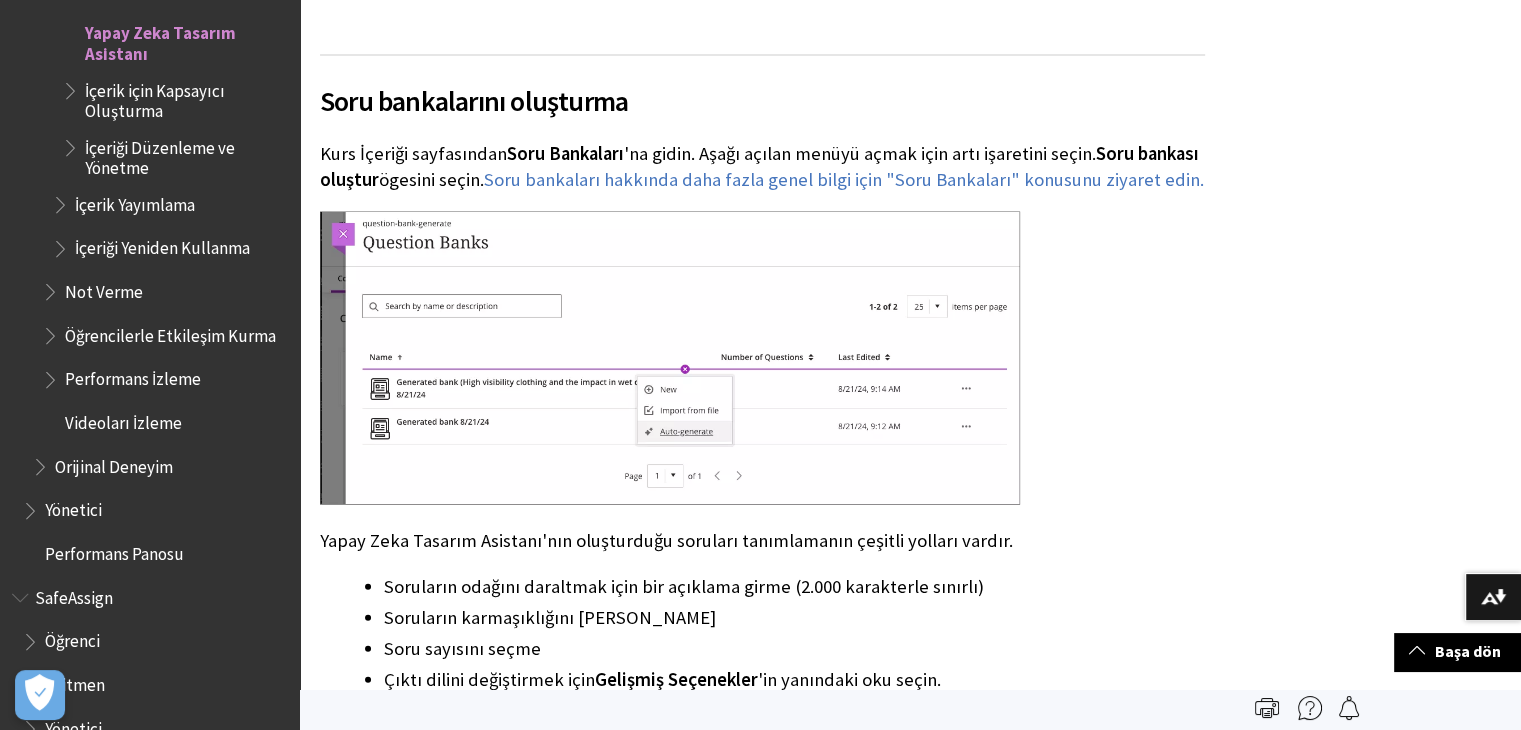 scroll, scrollTop: 19400, scrollLeft: 0, axis: vertical 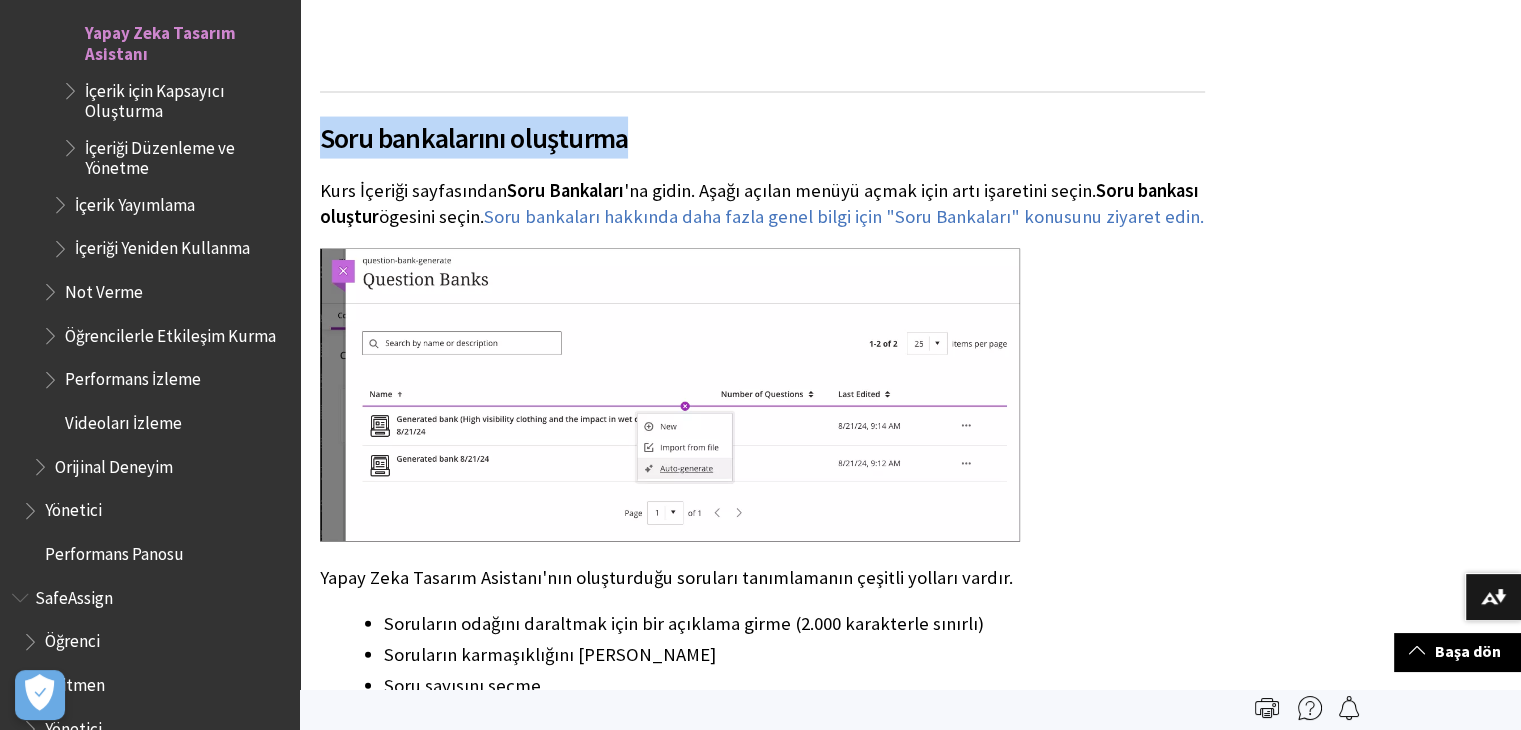 drag, startPoint x: 322, startPoint y: 108, endPoint x: 624, endPoint y: 126, distance: 302.53595 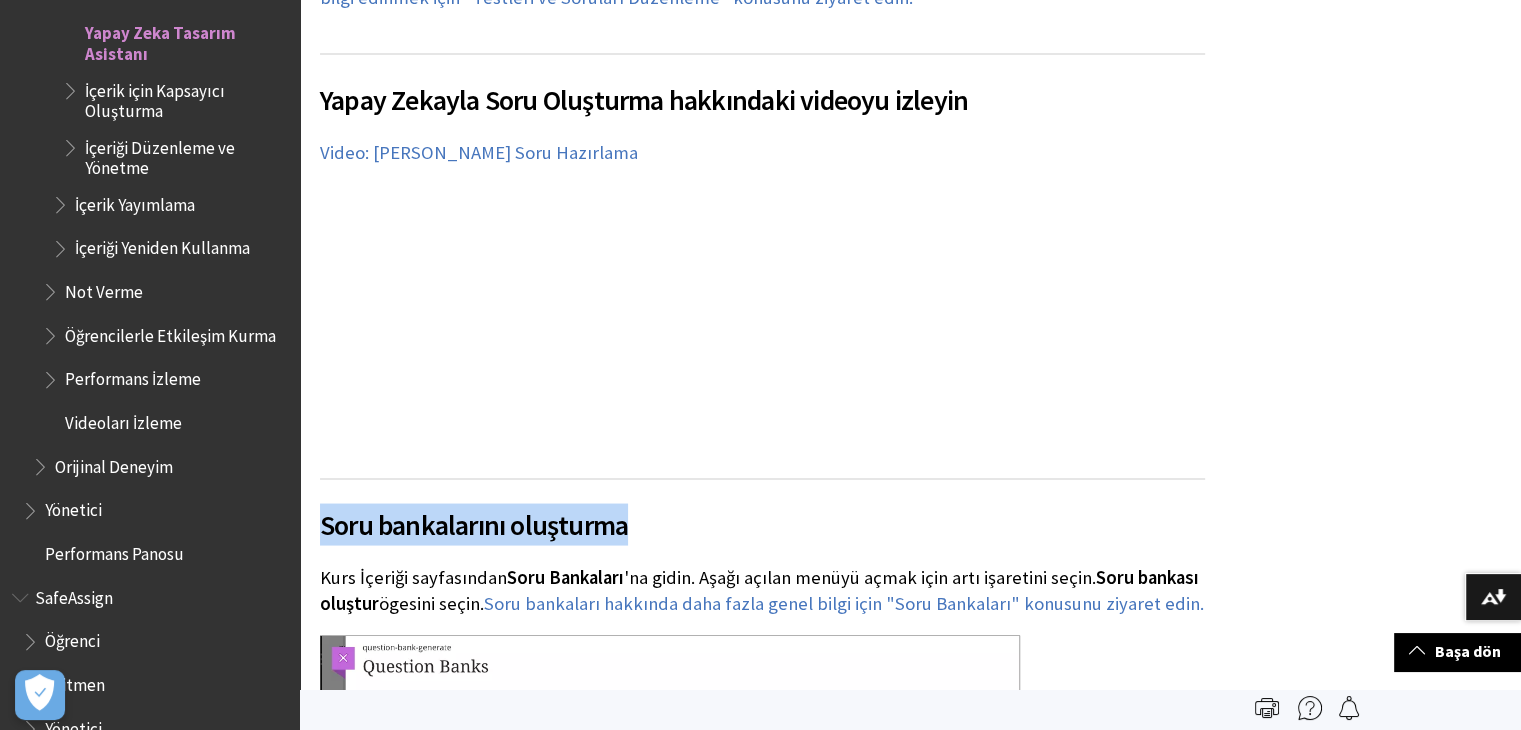 scroll, scrollTop: 19100, scrollLeft: 0, axis: vertical 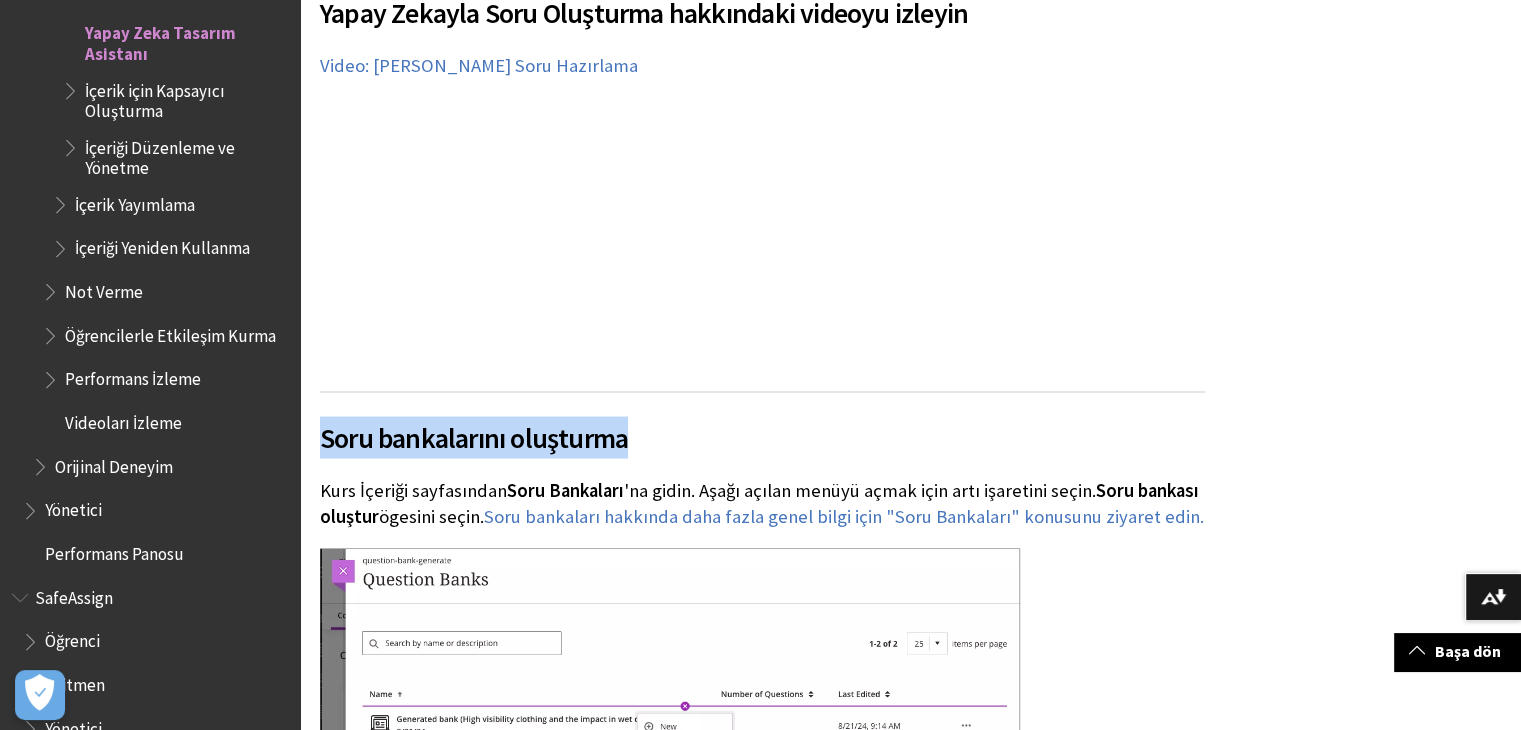copy on "Soru bankalarını oluşturma" 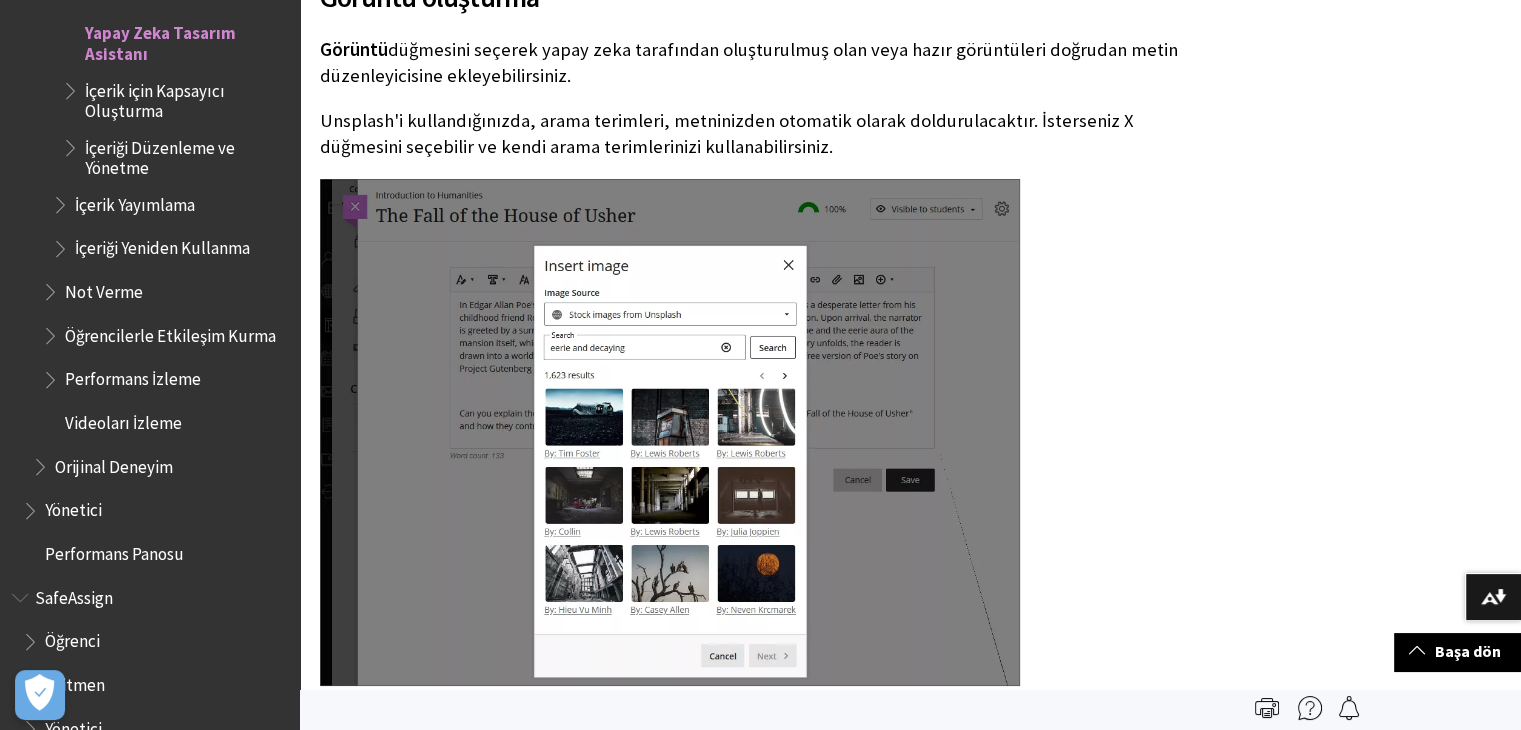scroll, scrollTop: 22476, scrollLeft: 0, axis: vertical 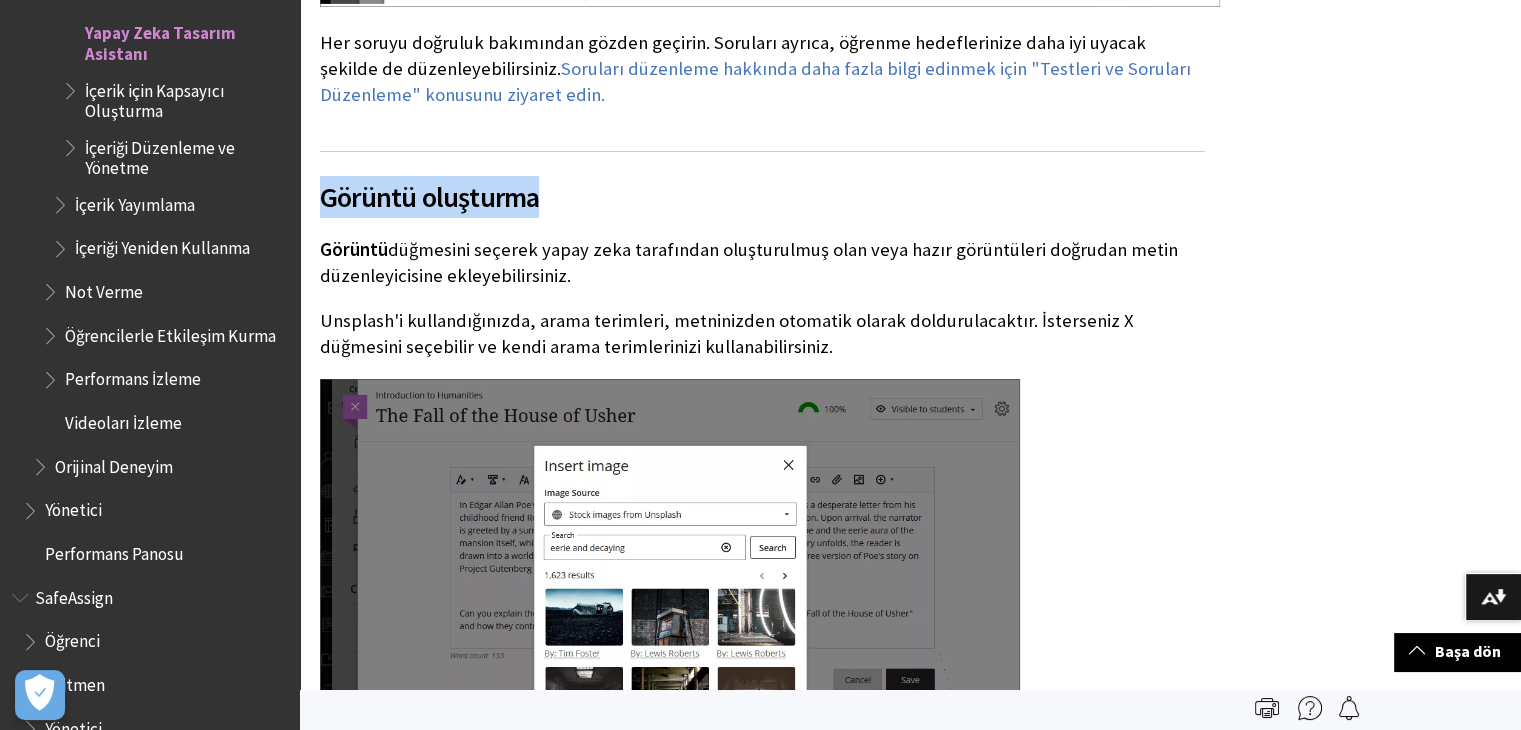 drag, startPoint x: 323, startPoint y: 167, endPoint x: 547, endPoint y: 172, distance: 224.0558 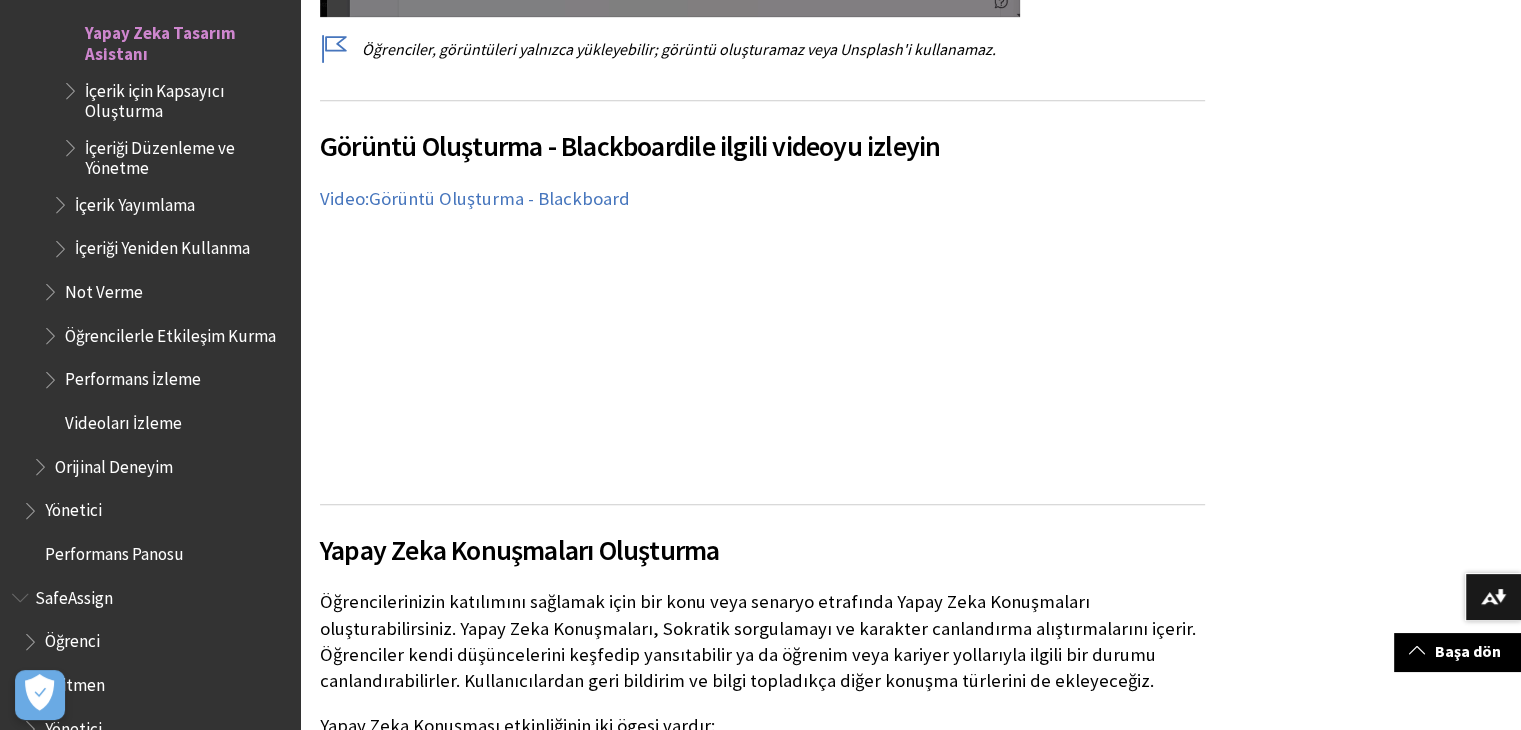 scroll, scrollTop: 24176, scrollLeft: 0, axis: vertical 